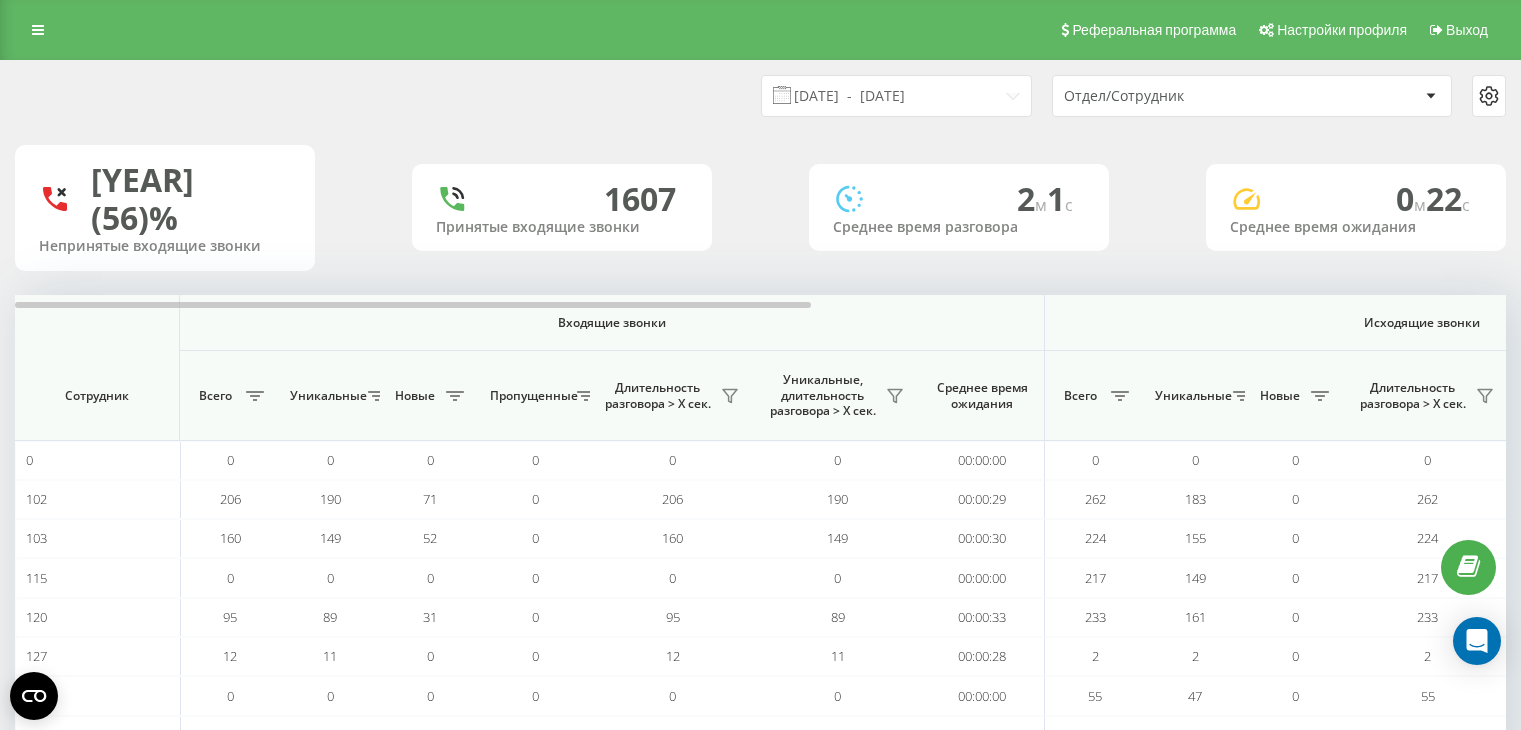 scroll, scrollTop: 0, scrollLeft: 0, axis: both 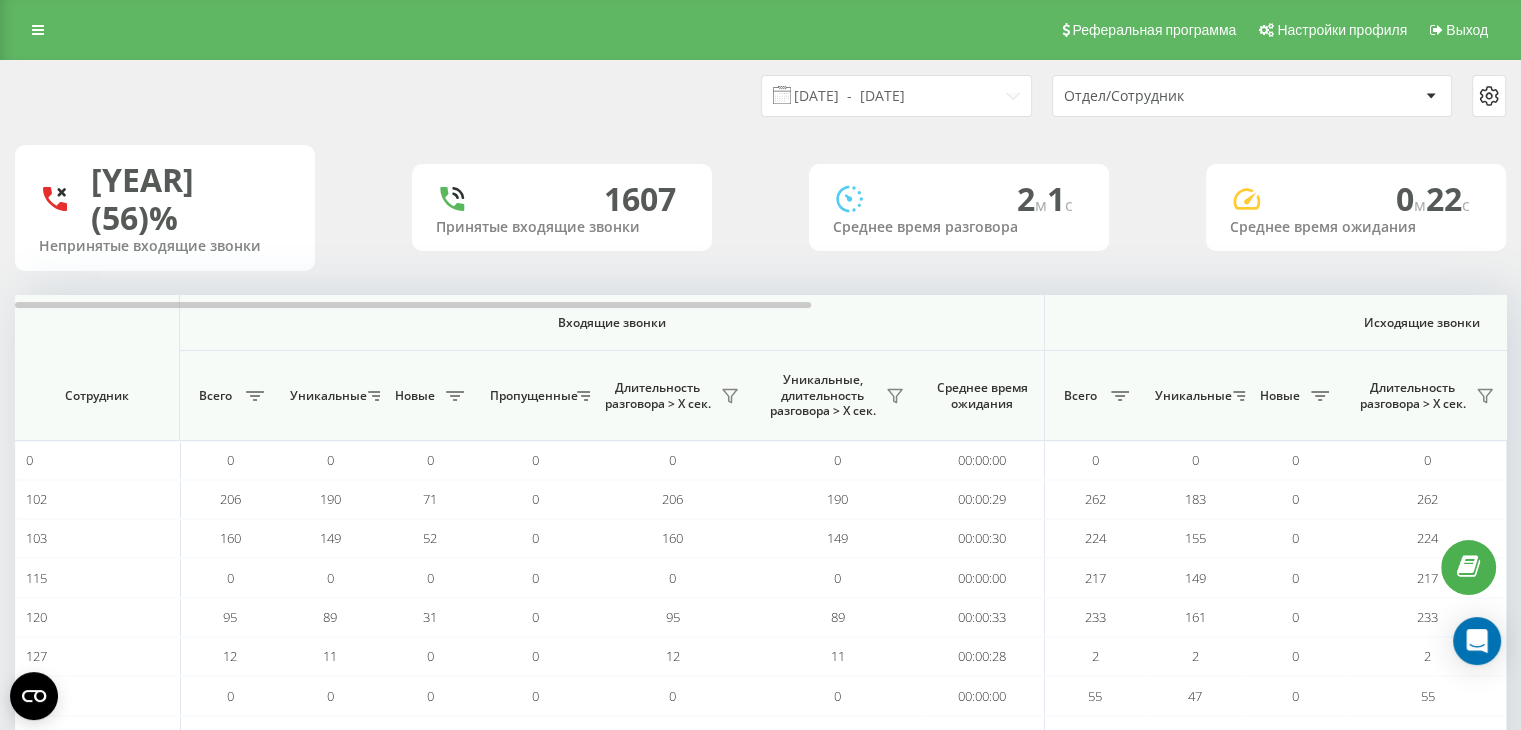 click on "Отдел/Сотрудник" at bounding box center [1183, 96] 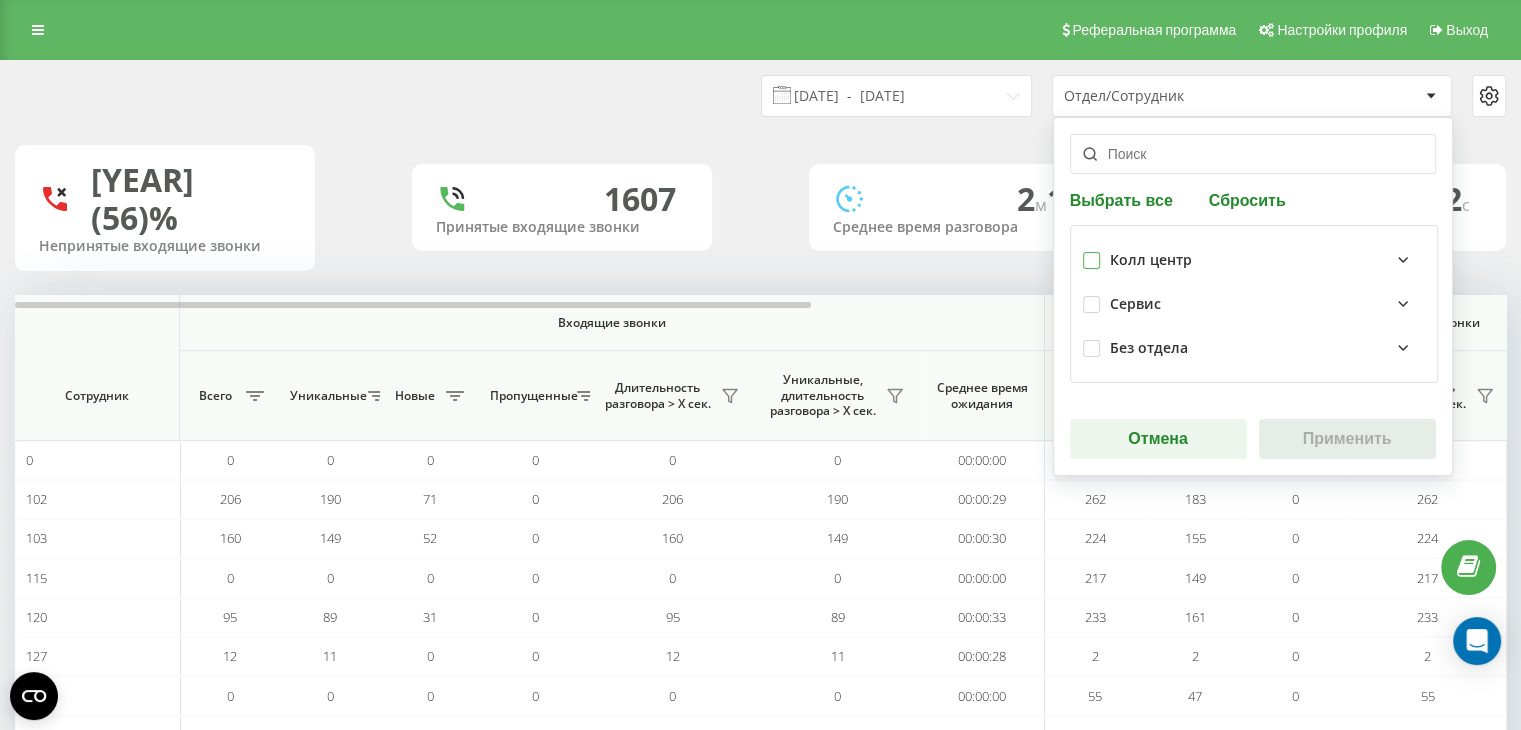click at bounding box center [1091, 252] 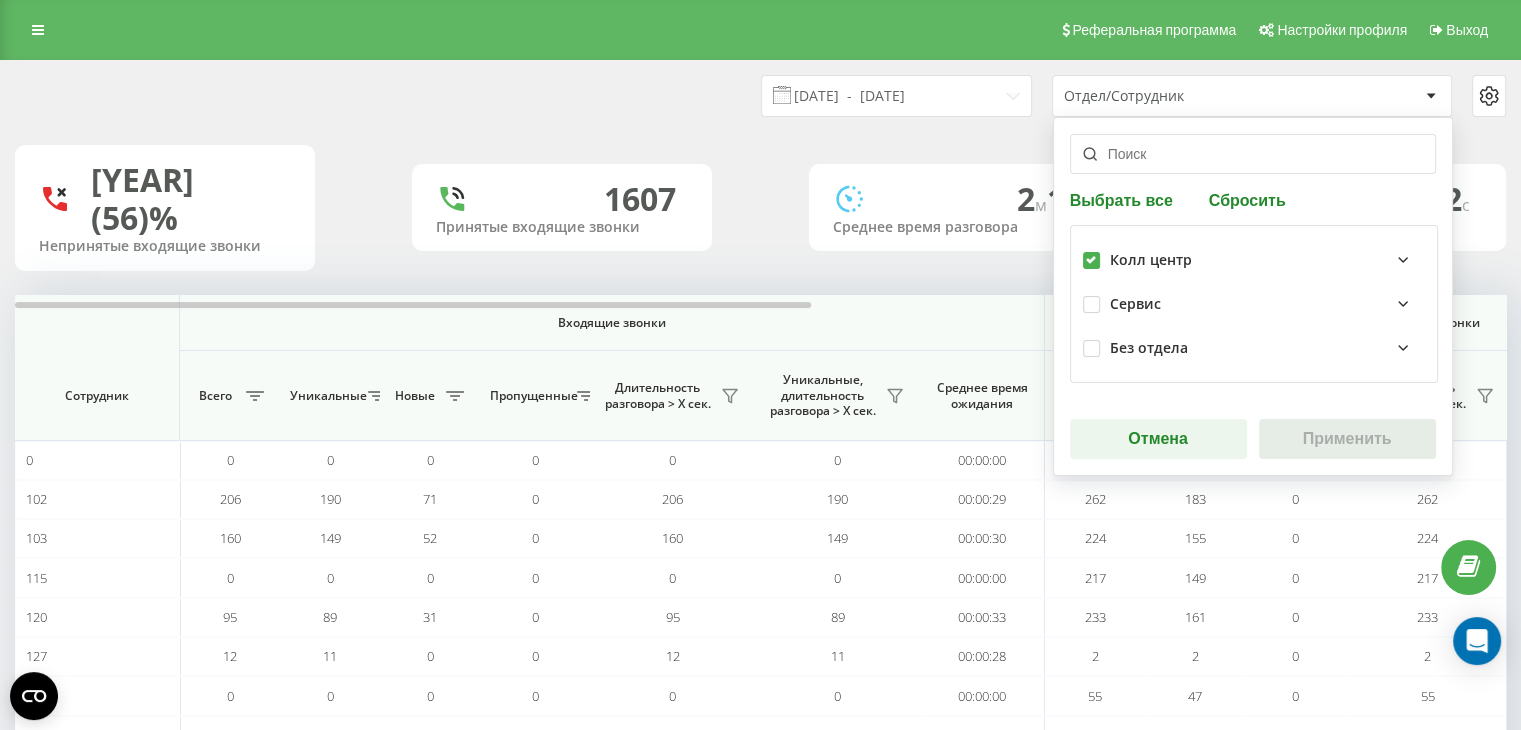 checkbox on "true" 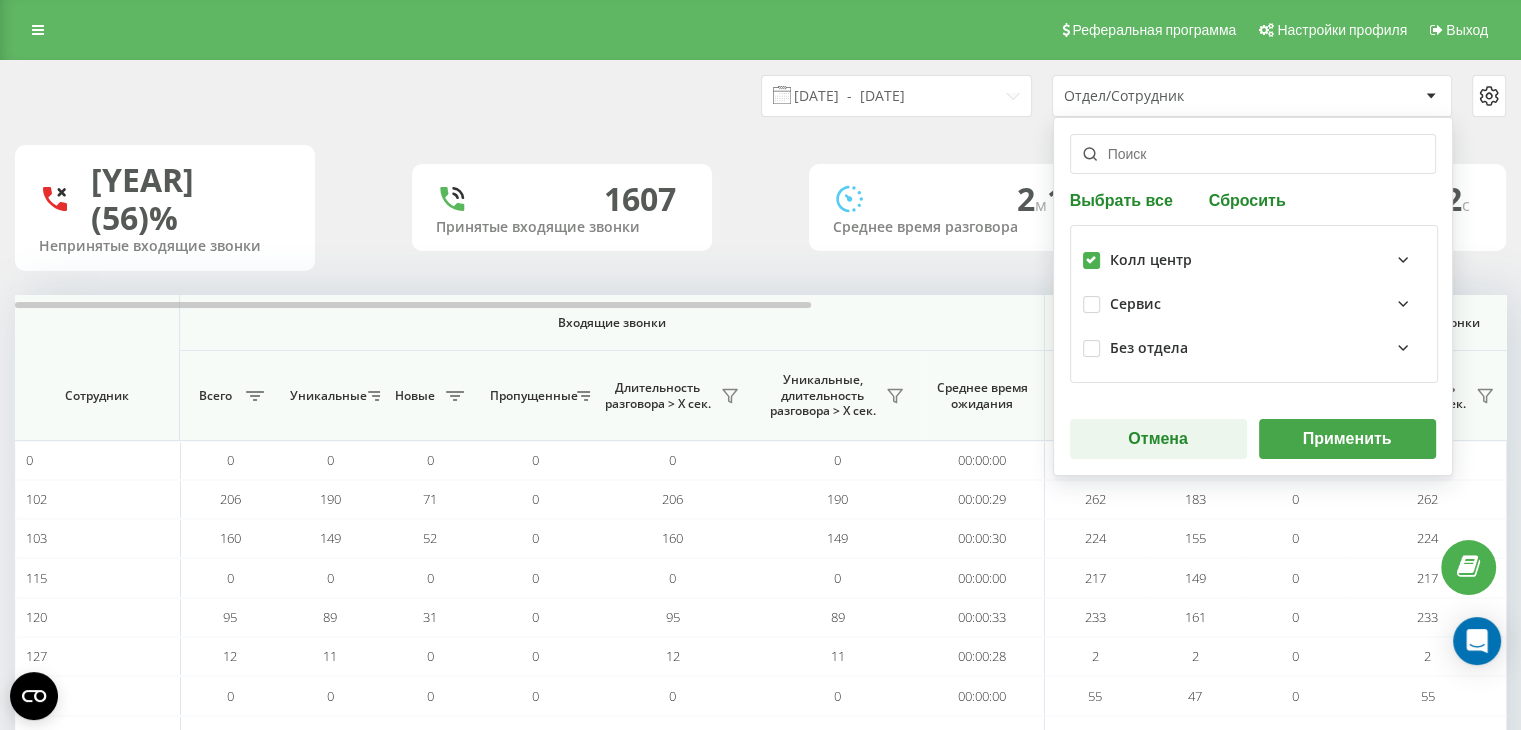 click on "Применить" at bounding box center [1347, 439] 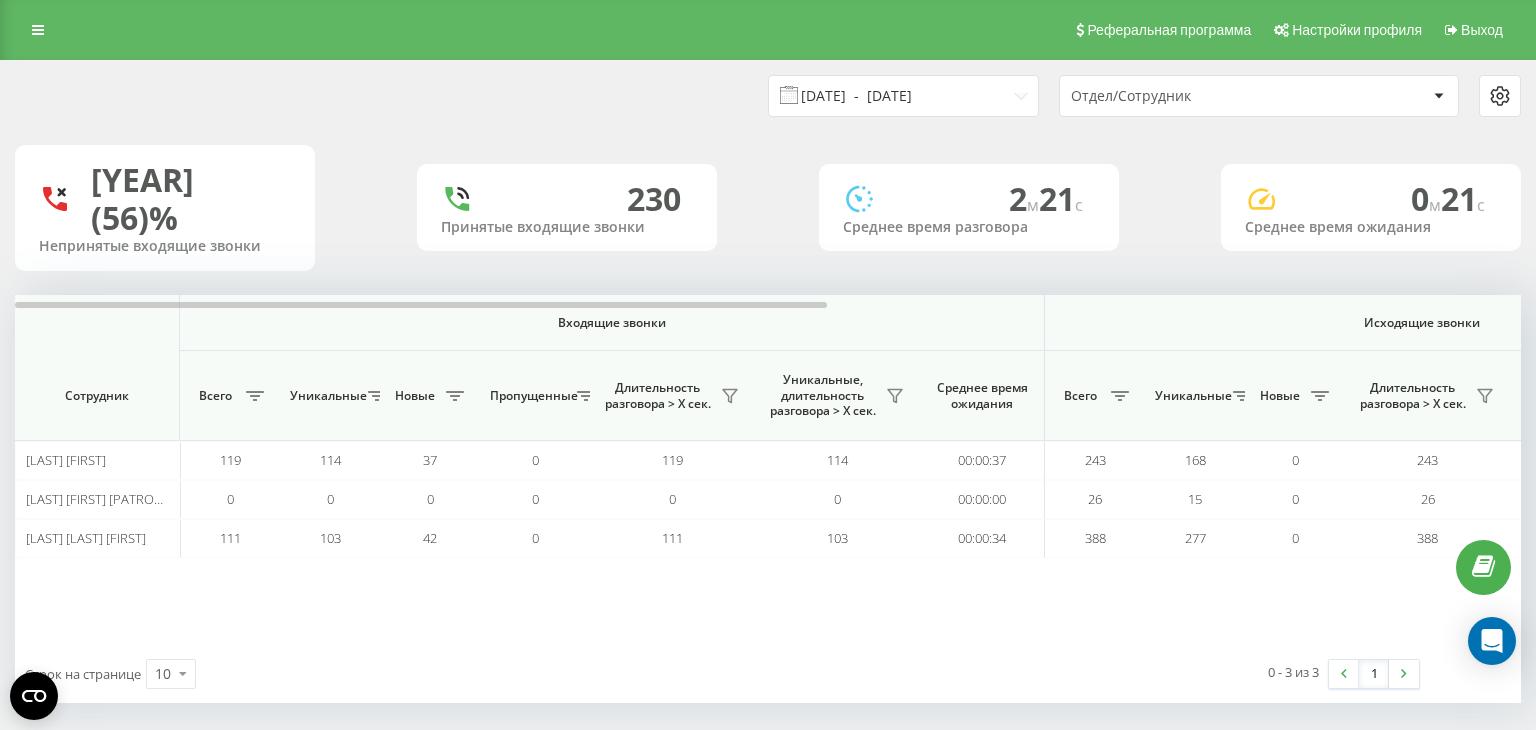 click on "13.11.2023  -  19.11.2023" at bounding box center [903, 96] 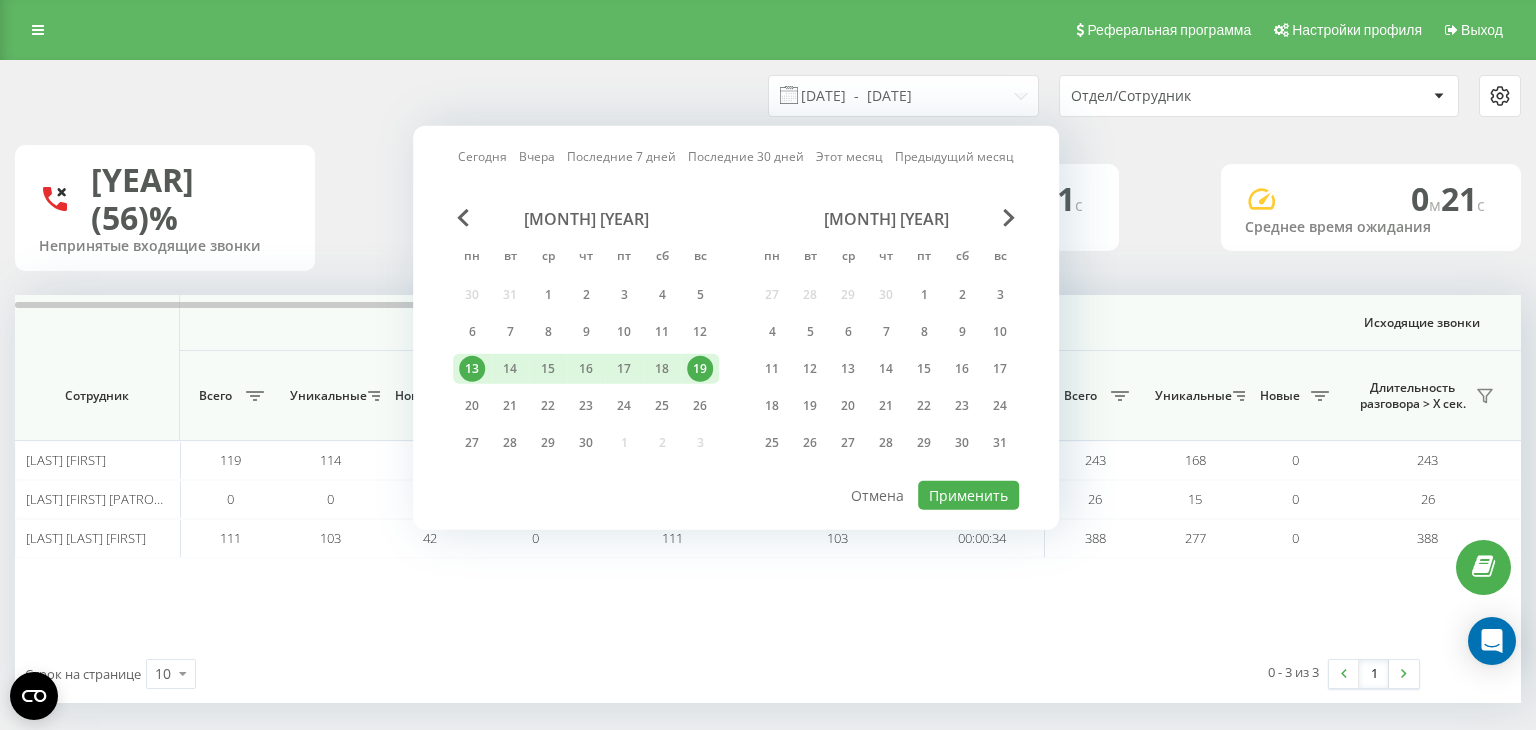 click on "декабрь 2023" at bounding box center [886, 219] 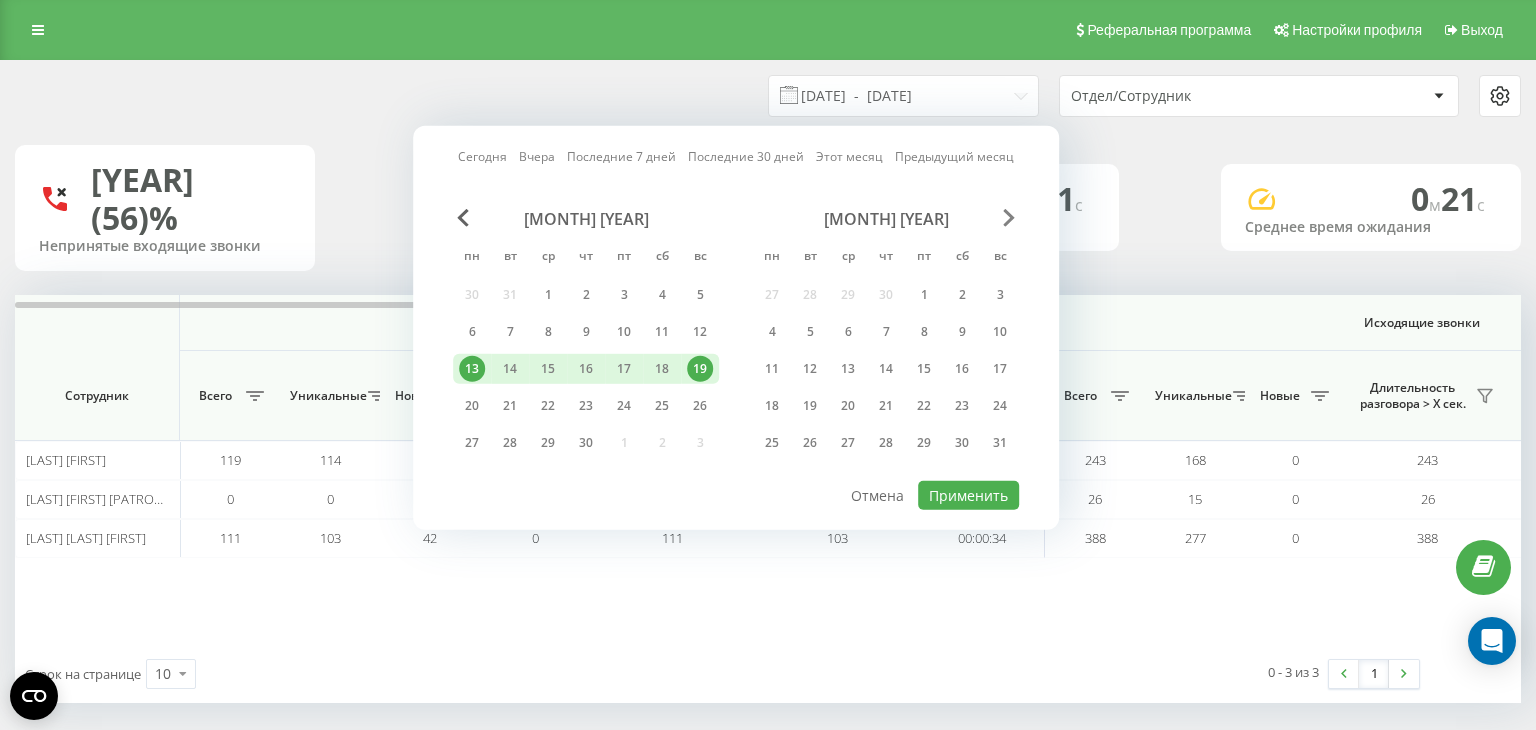 click at bounding box center (1009, 218) 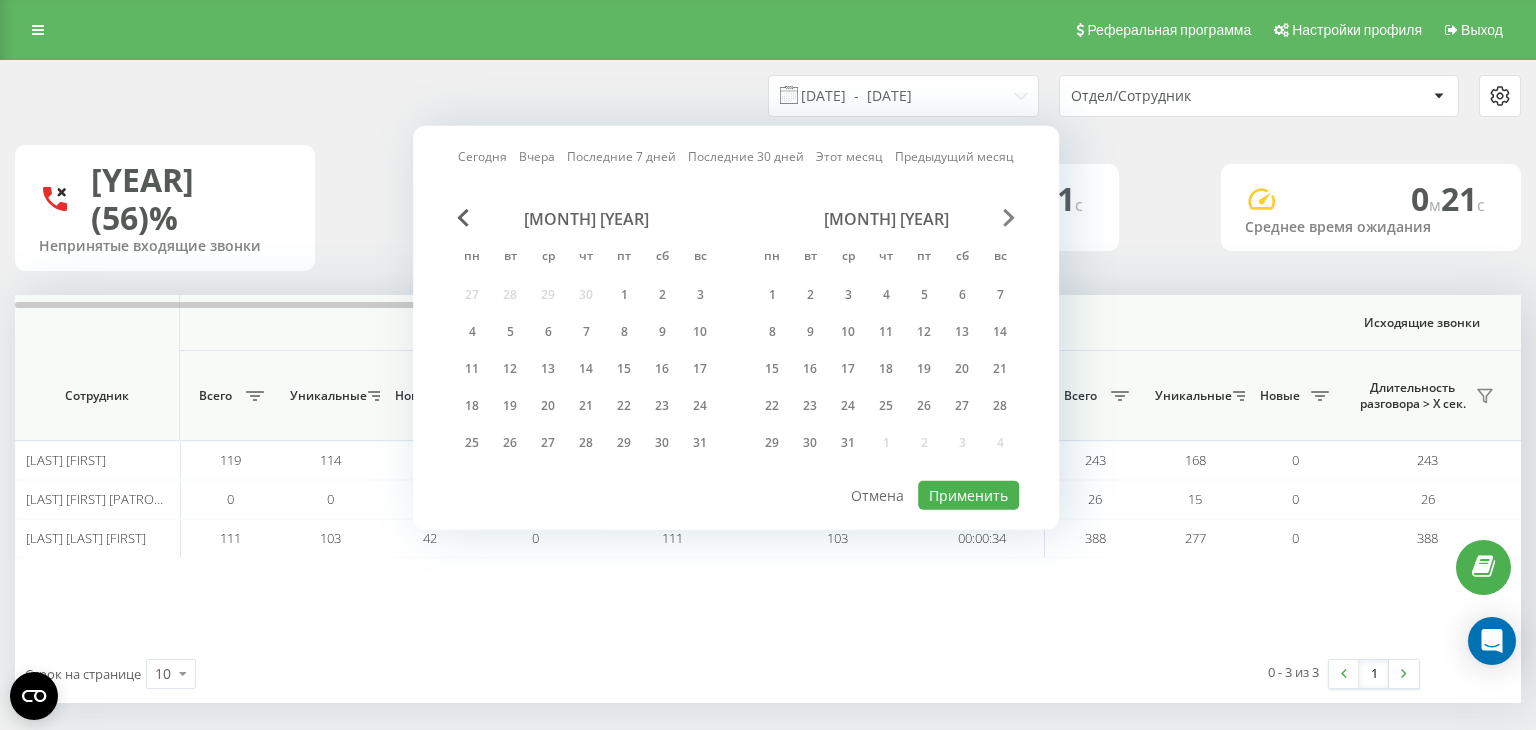 click at bounding box center [1009, 218] 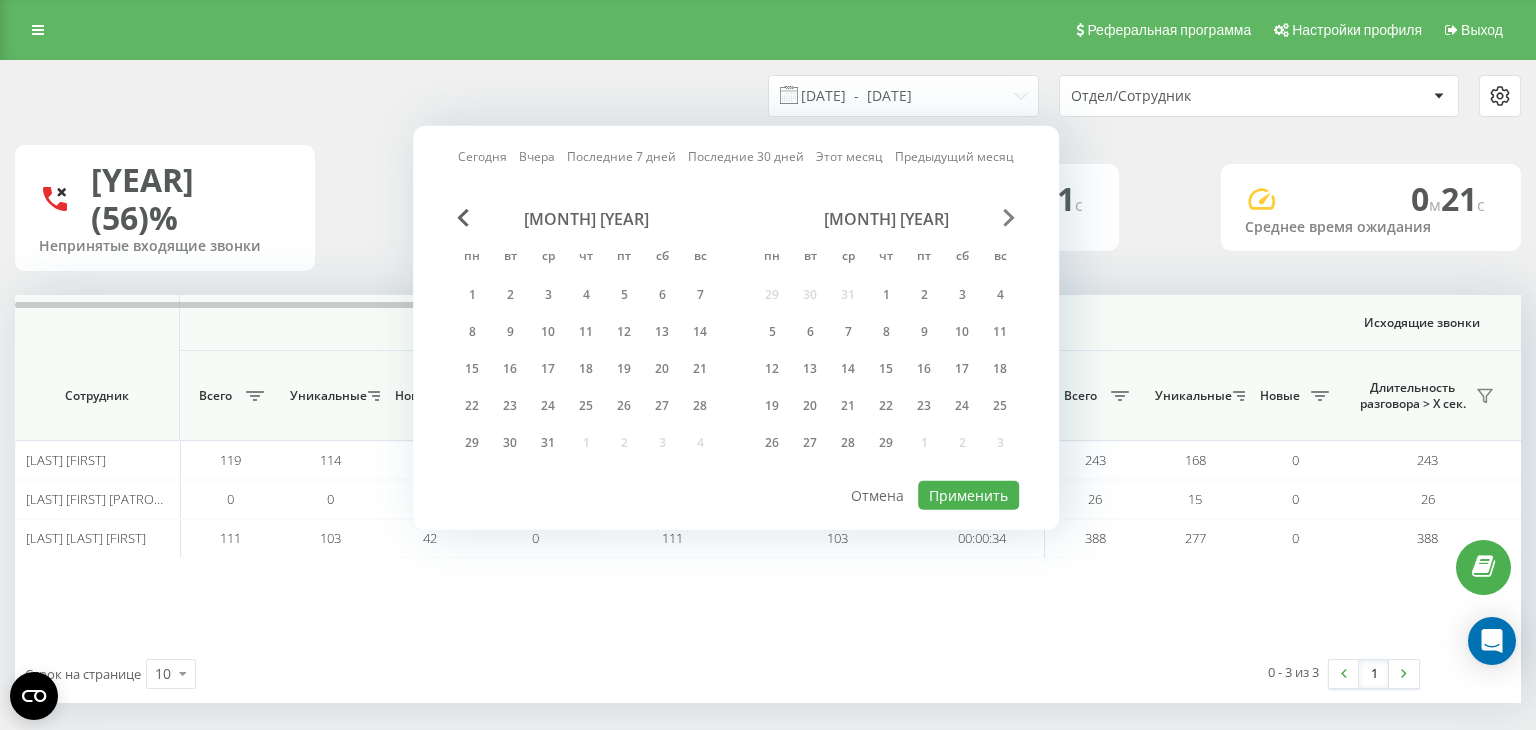 click at bounding box center [1009, 218] 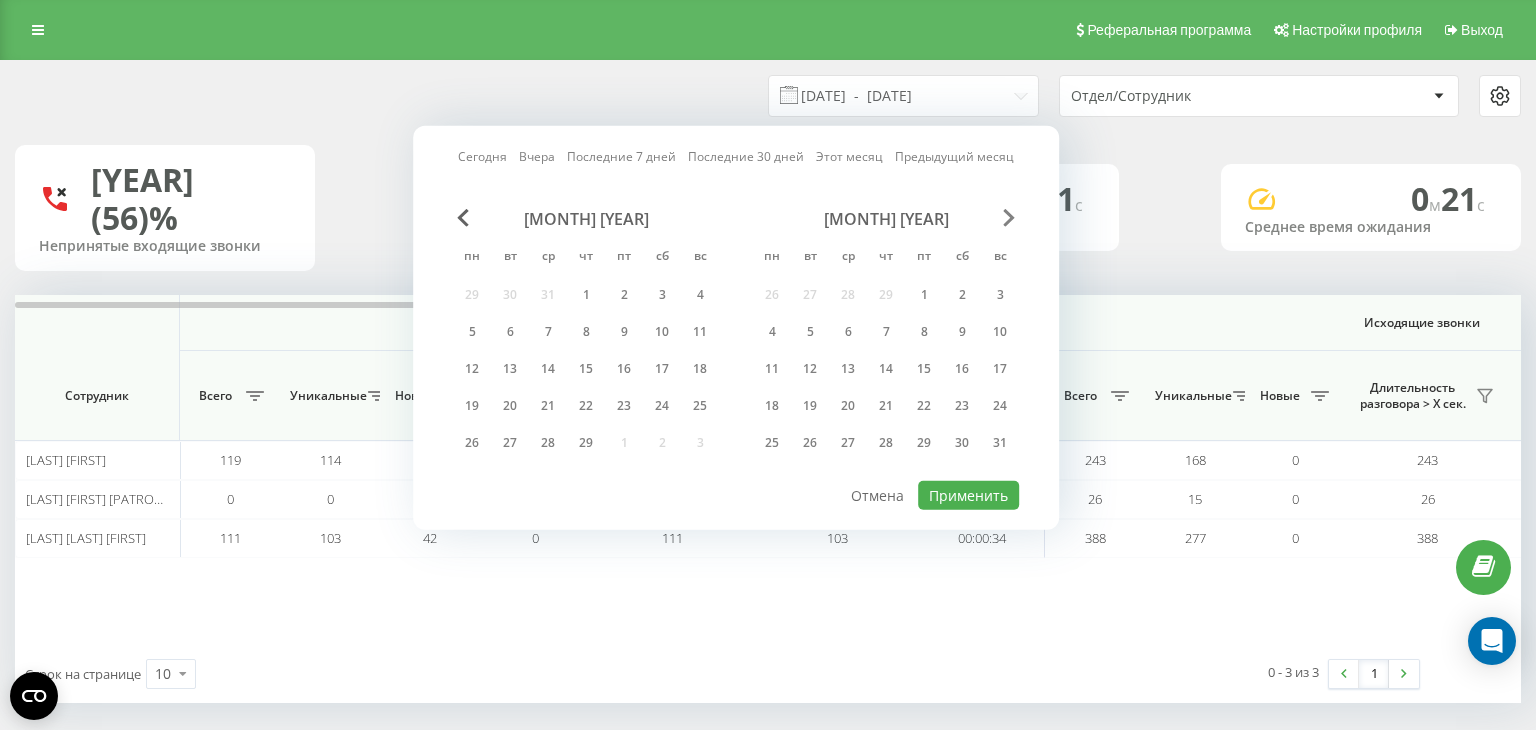 click at bounding box center [1009, 218] 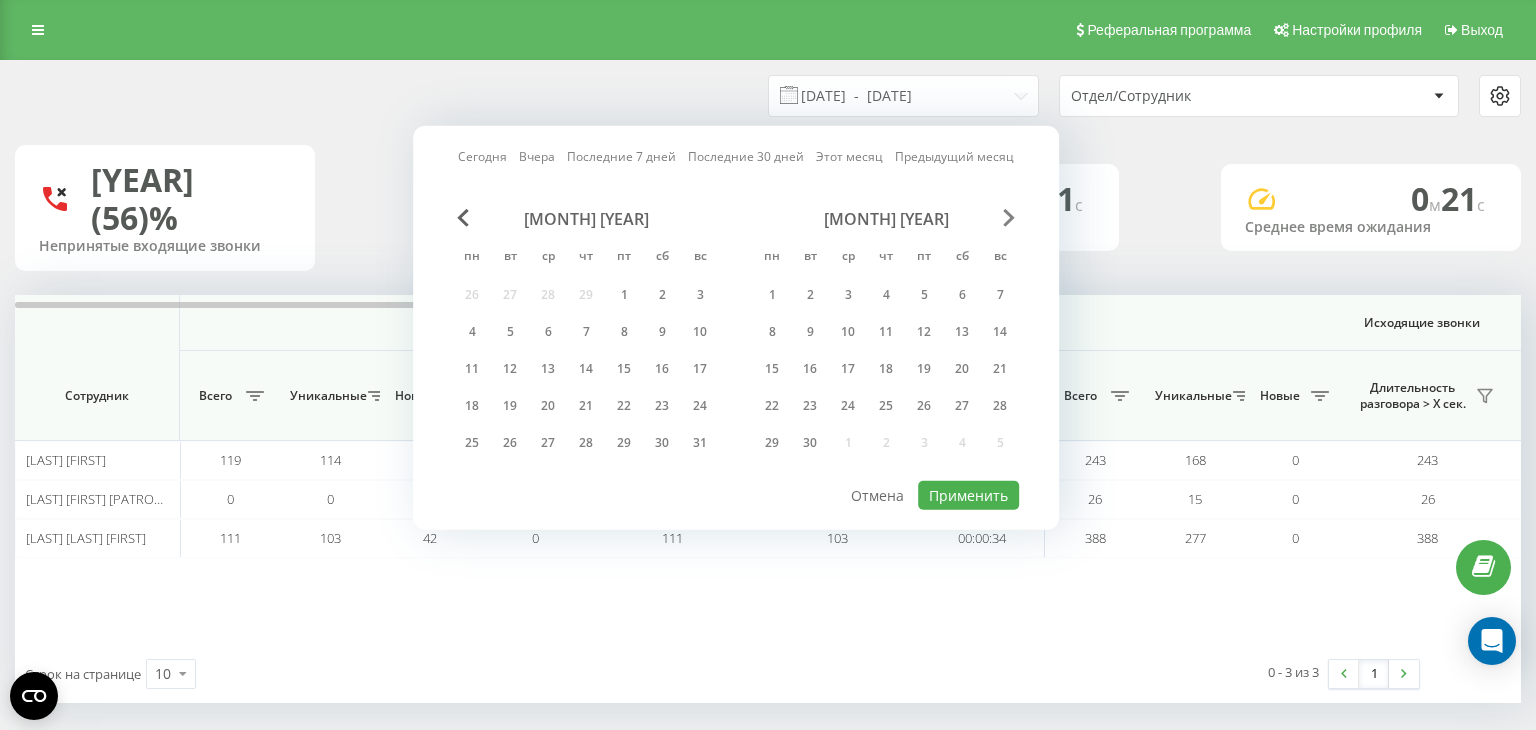 click at bounding box center [1009, 218] 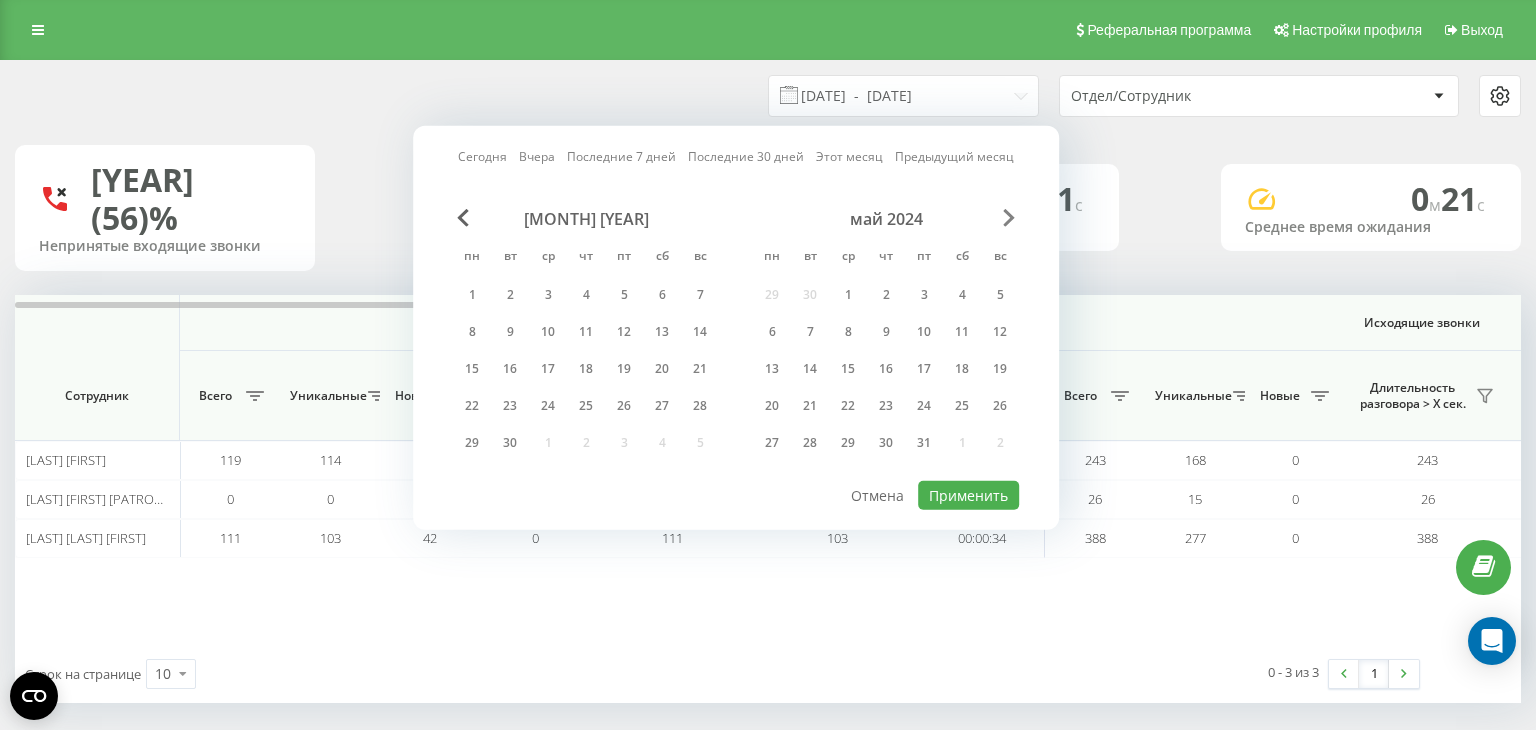 click at bounding box center (1009, 218) 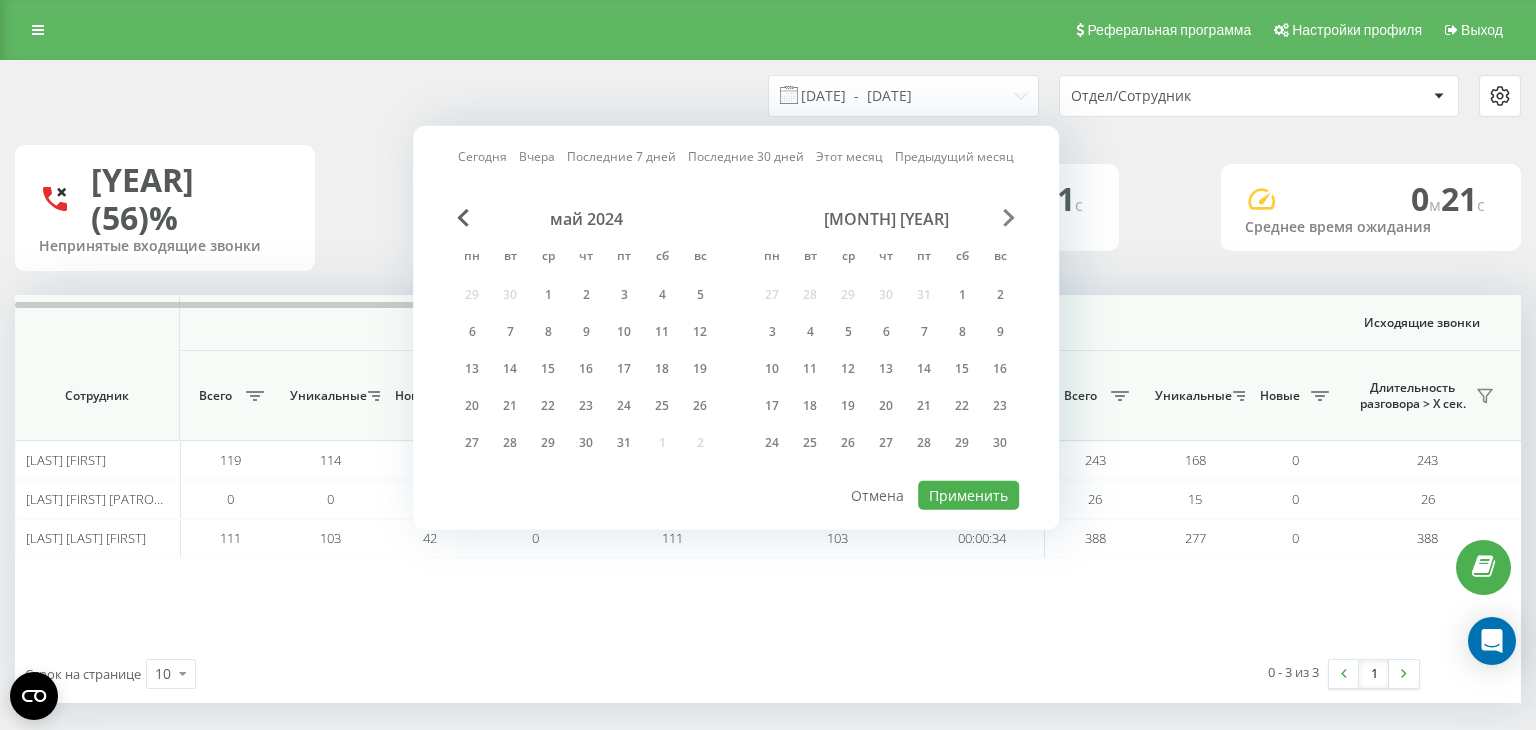 click at bounding box center [1009, 218] 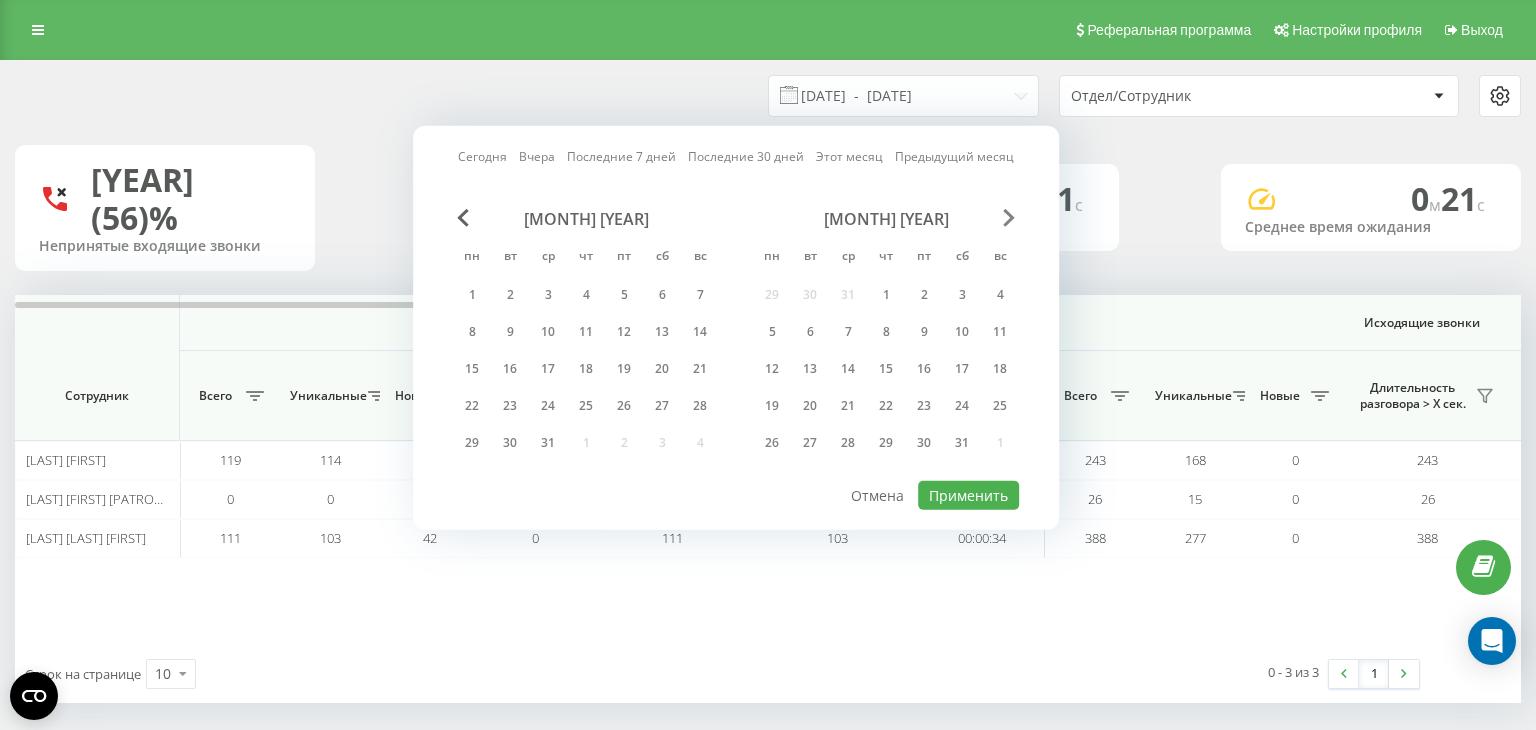 click at bounding box center [1009, 218] 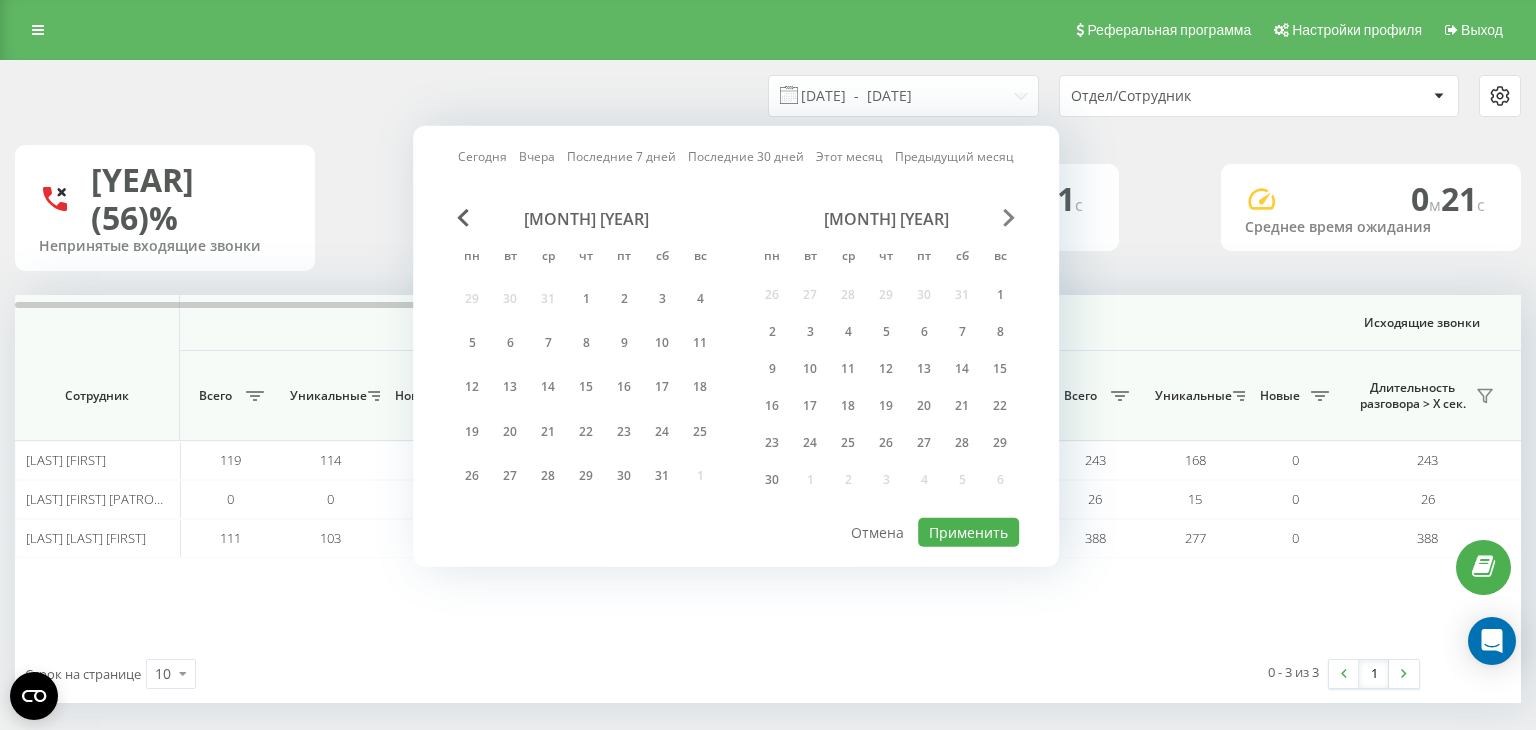 click at bounding box center (1009, 218) 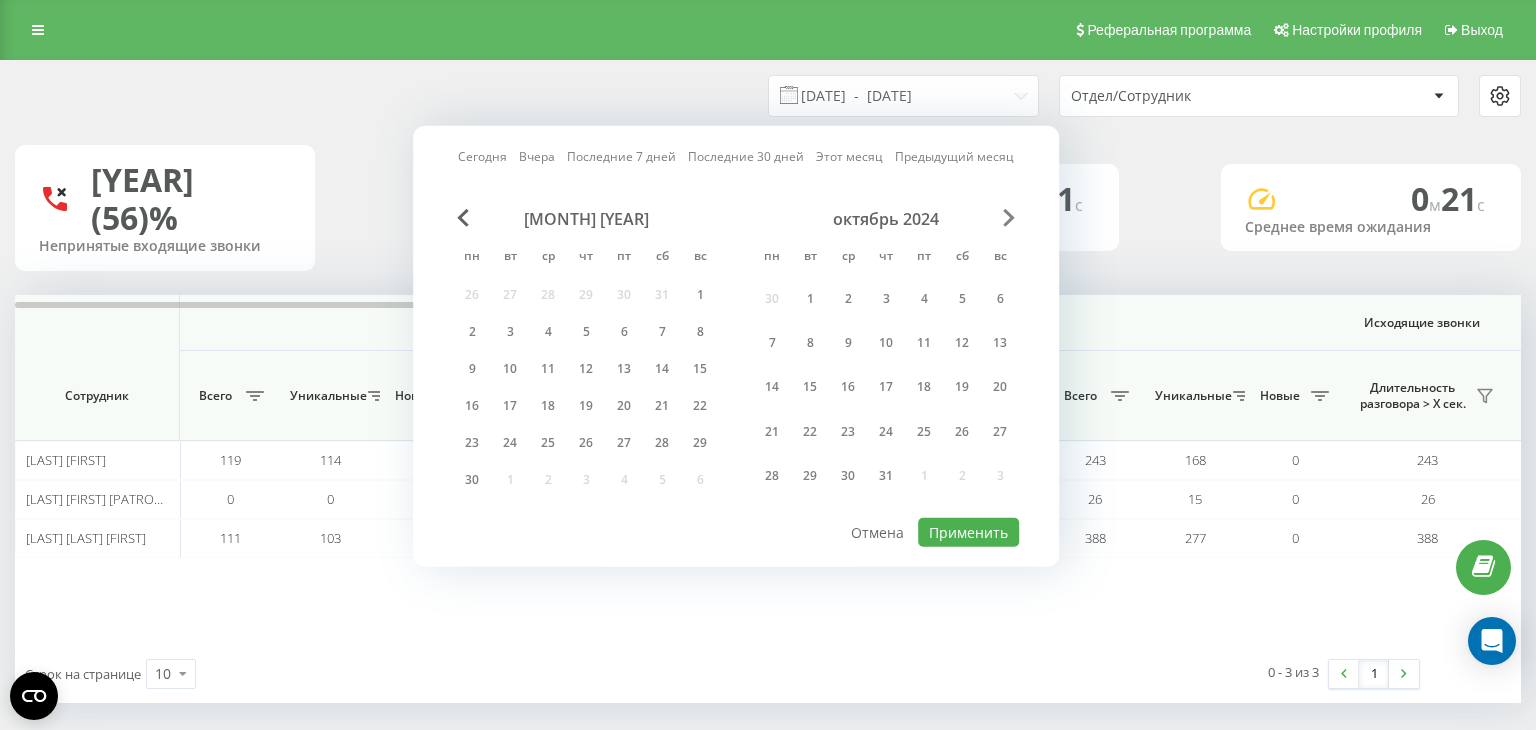 click at bounding box center [1009, 218] 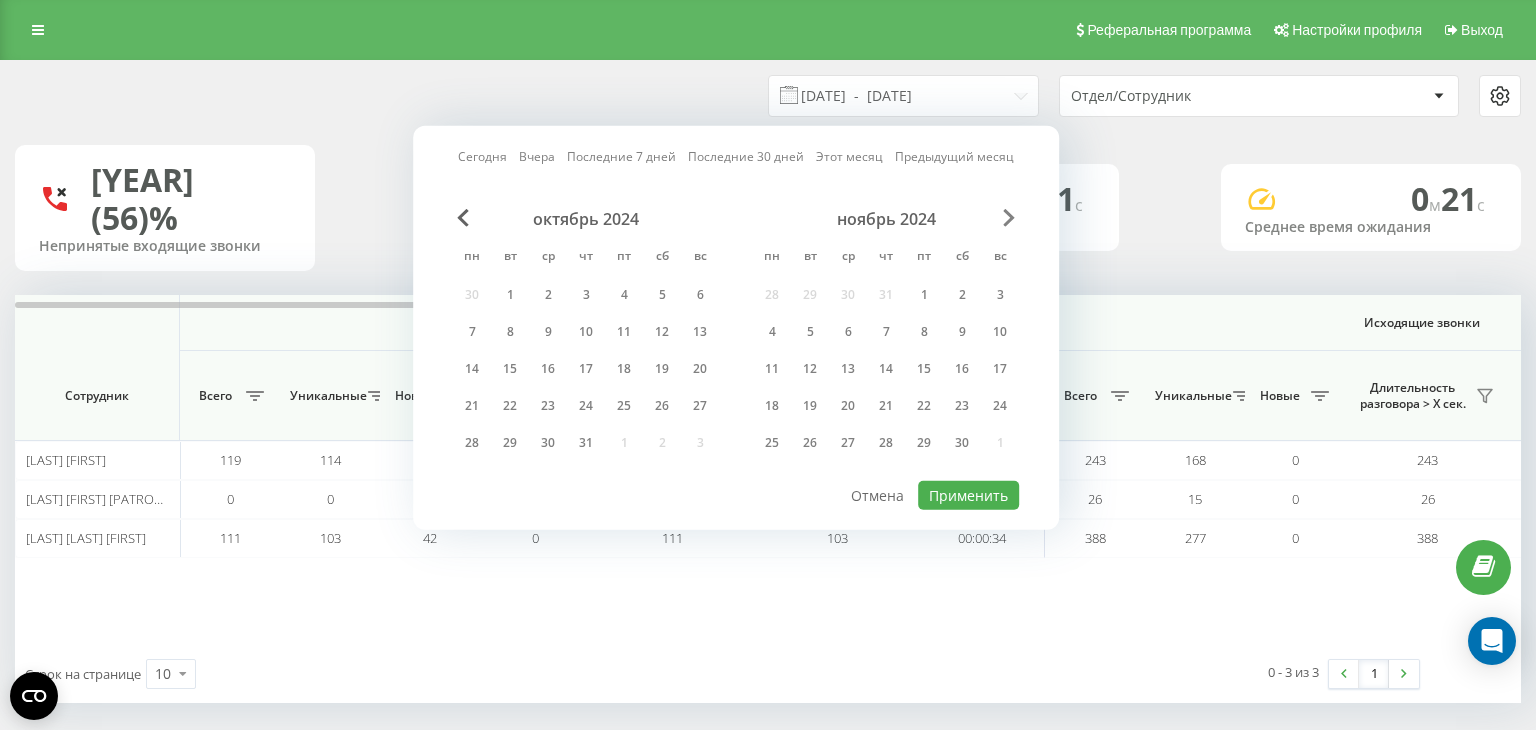 click at bounding box center [1009, 218] 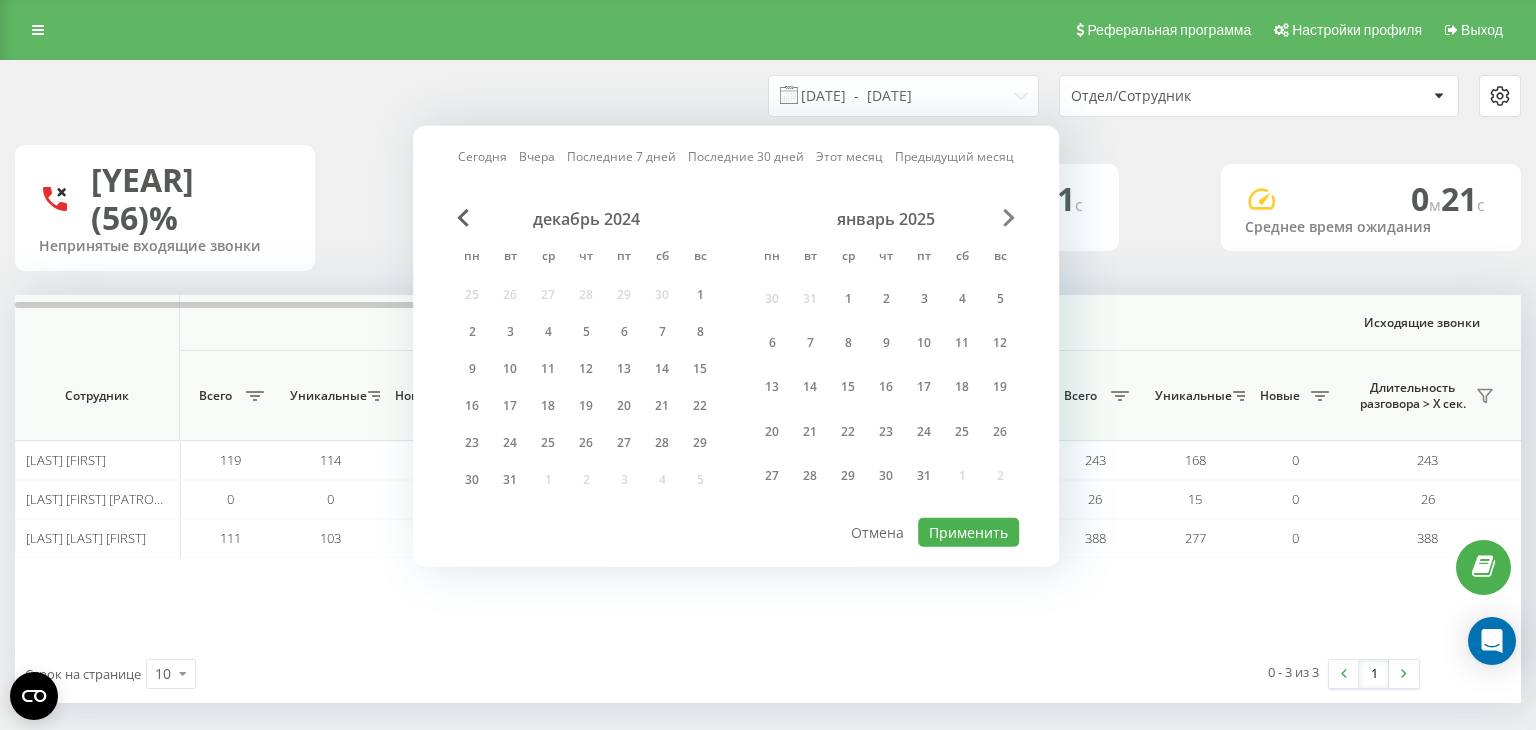 click at bounding box center [1009, 218] 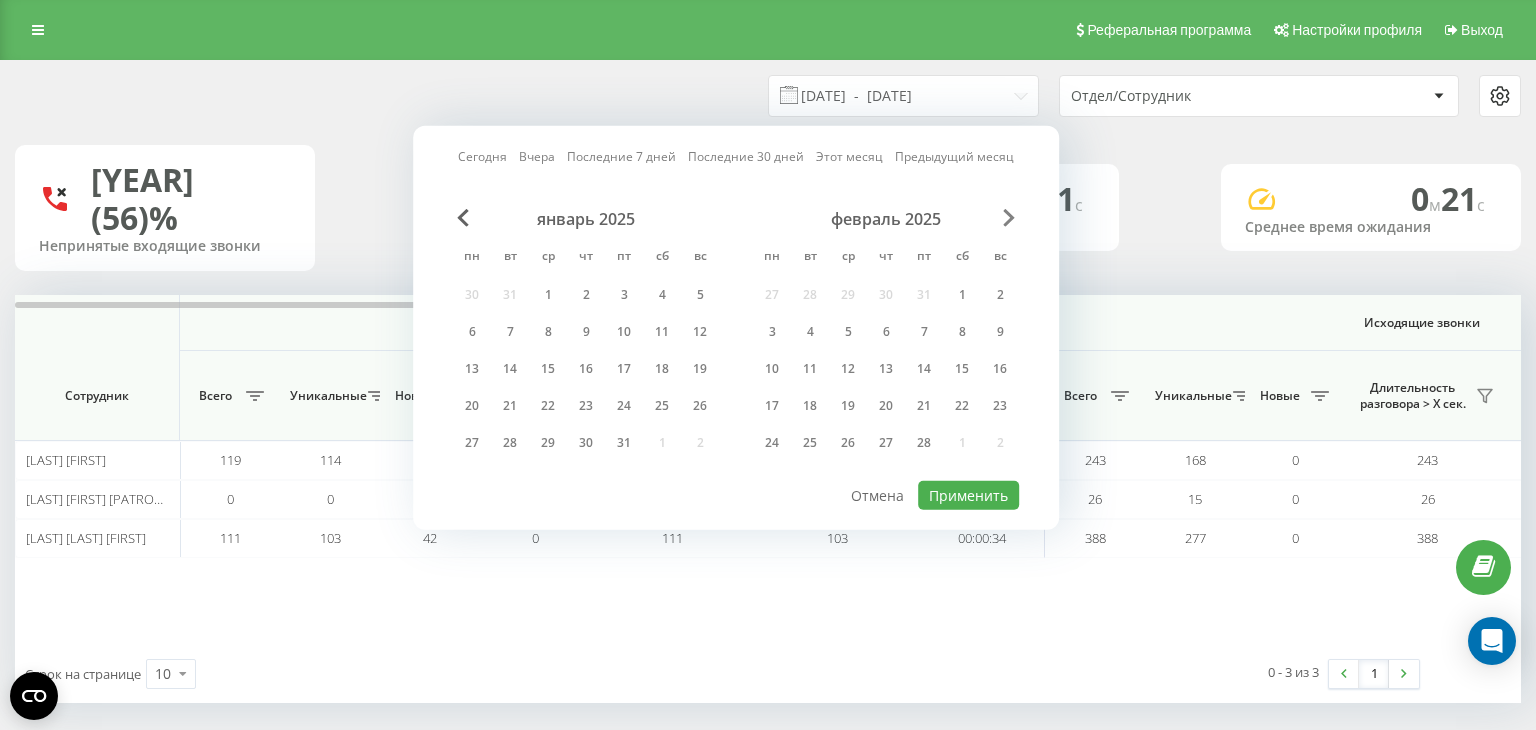 click at bounding box center (1009, 218) 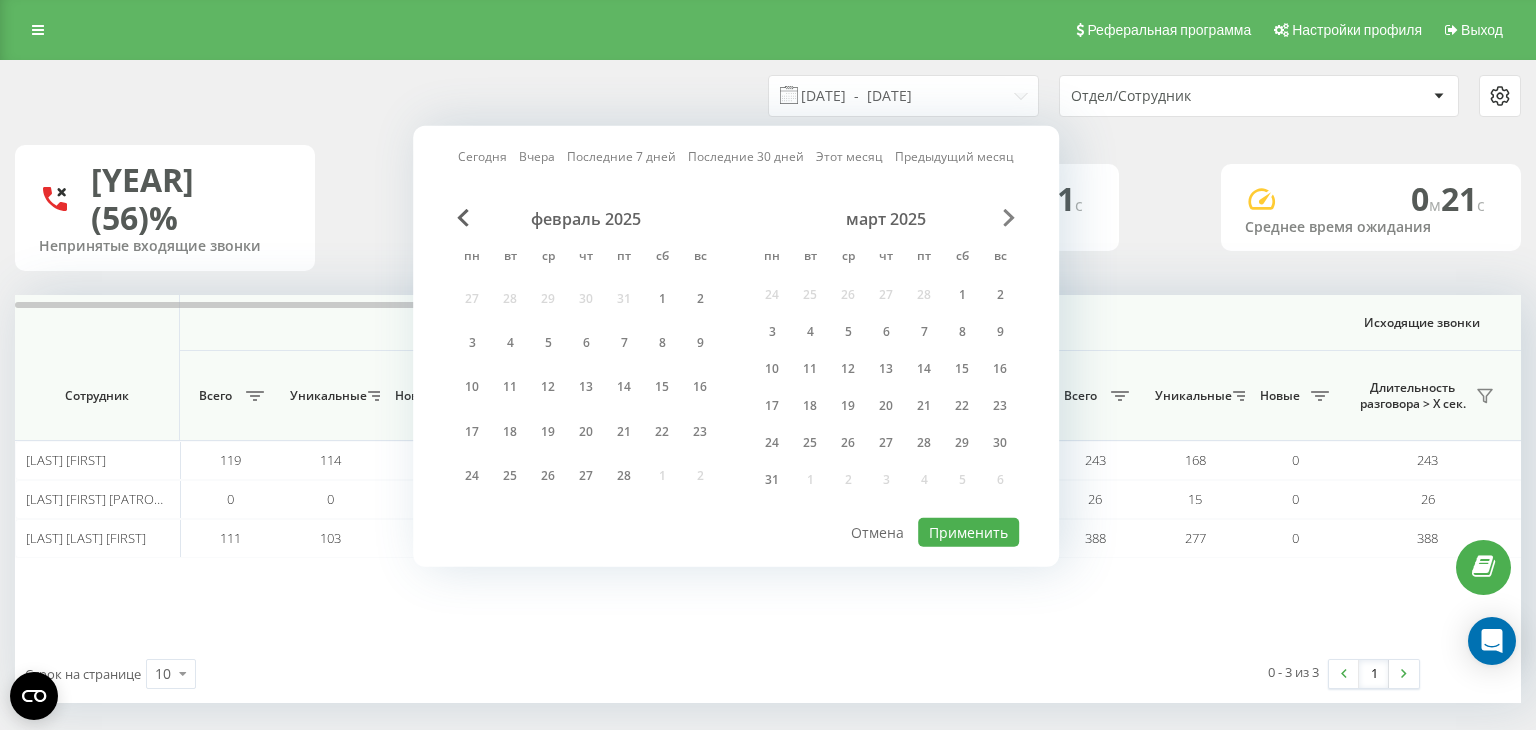 click at bounding box center [1009, 218] 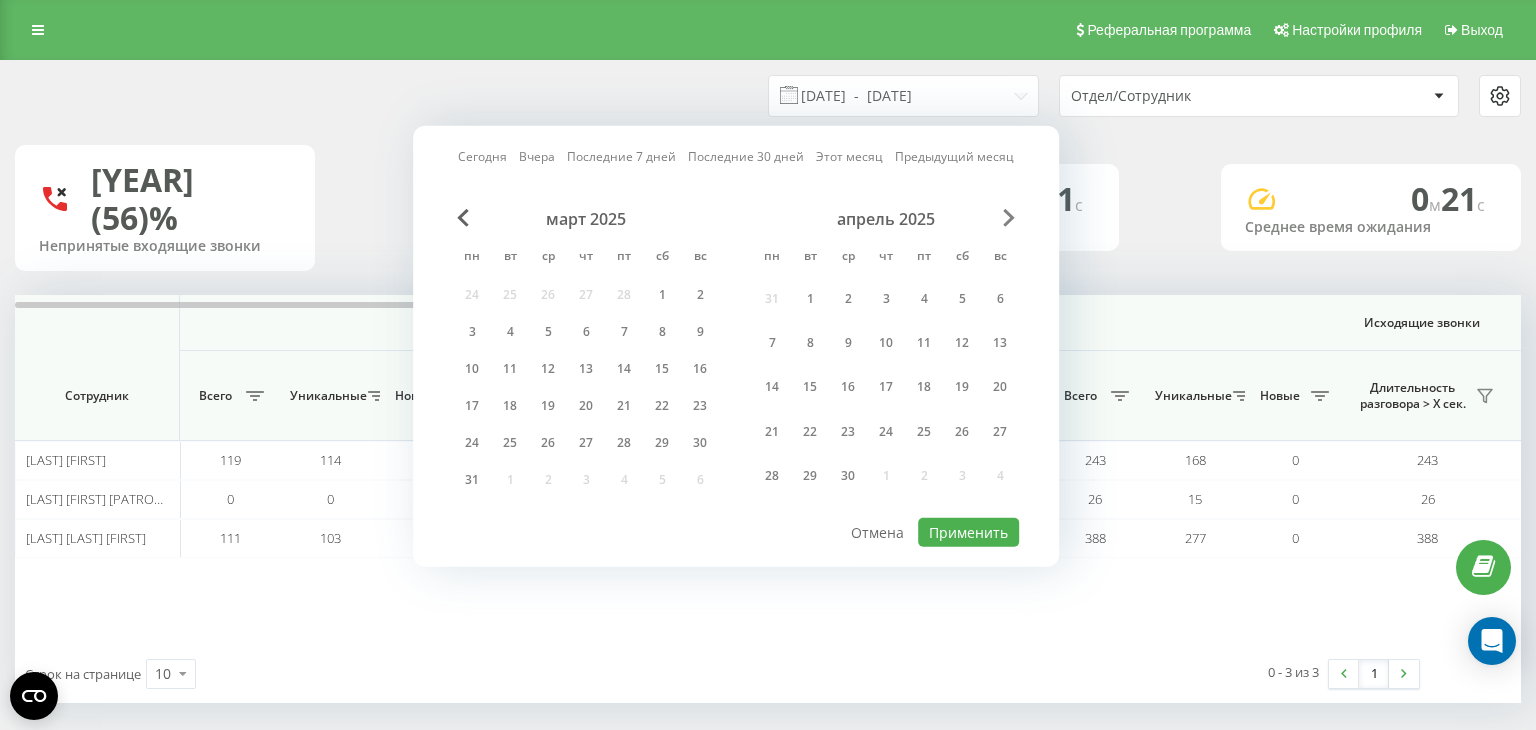 click at bounding box center [1009, 218] 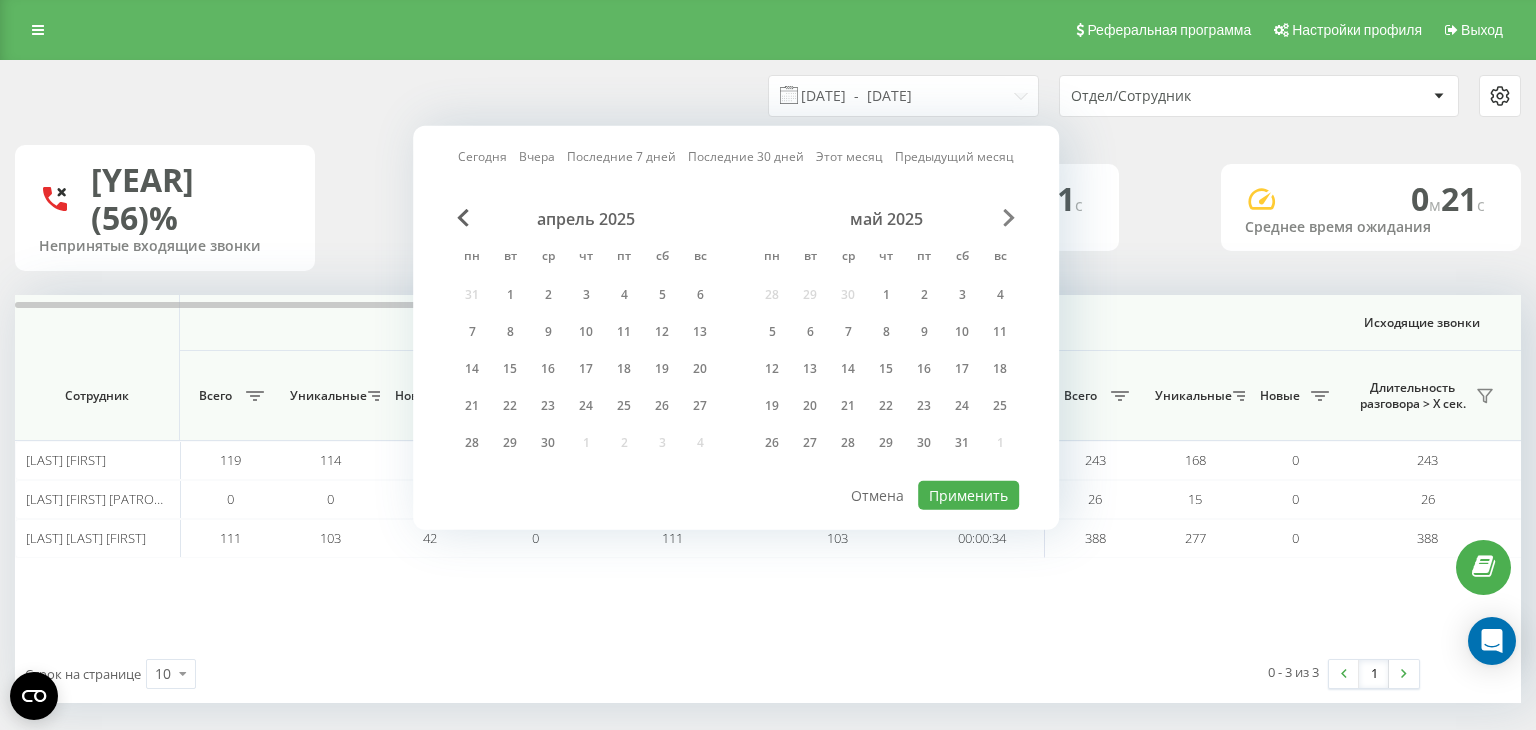 click at bounding box center [1009, 218] 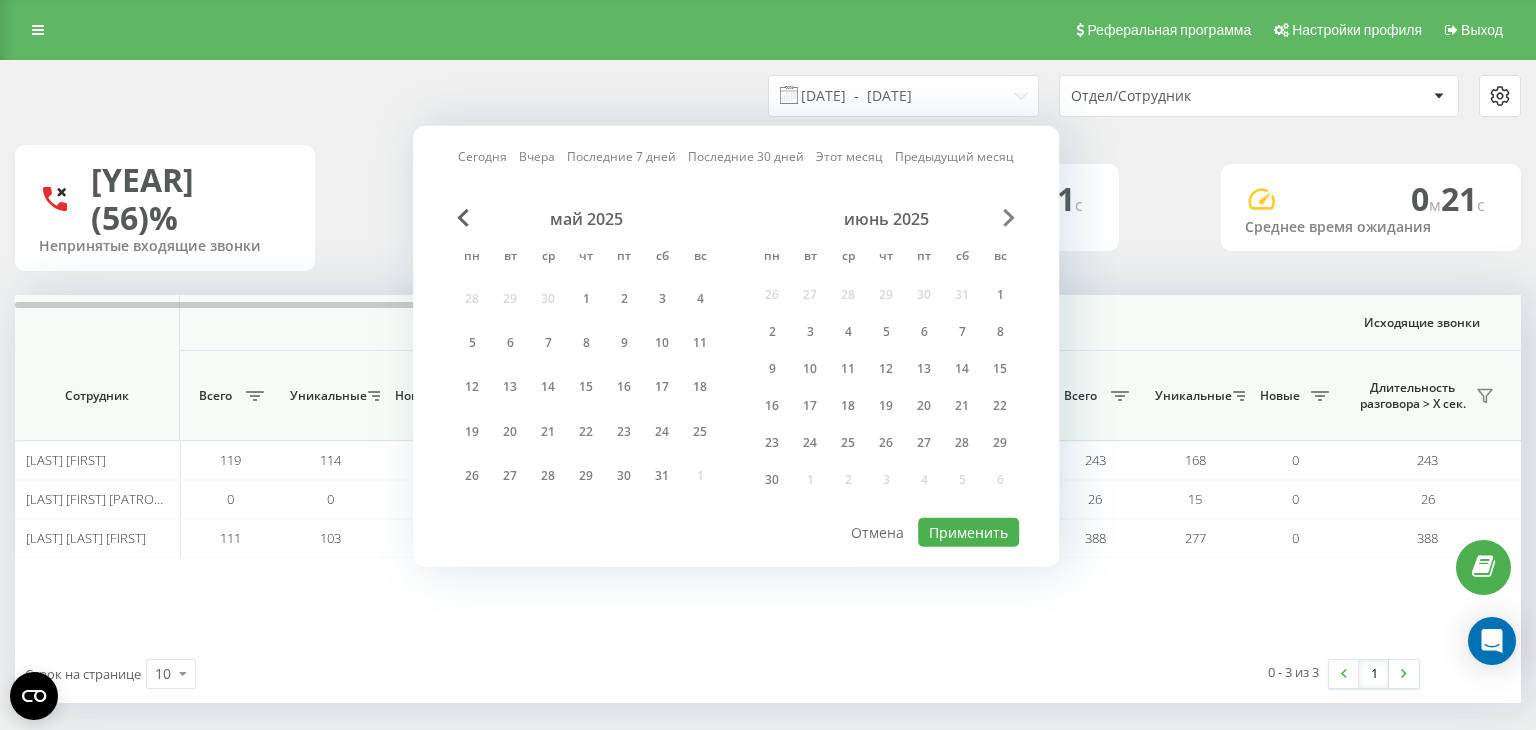 click at bounding box center [1009, 218] 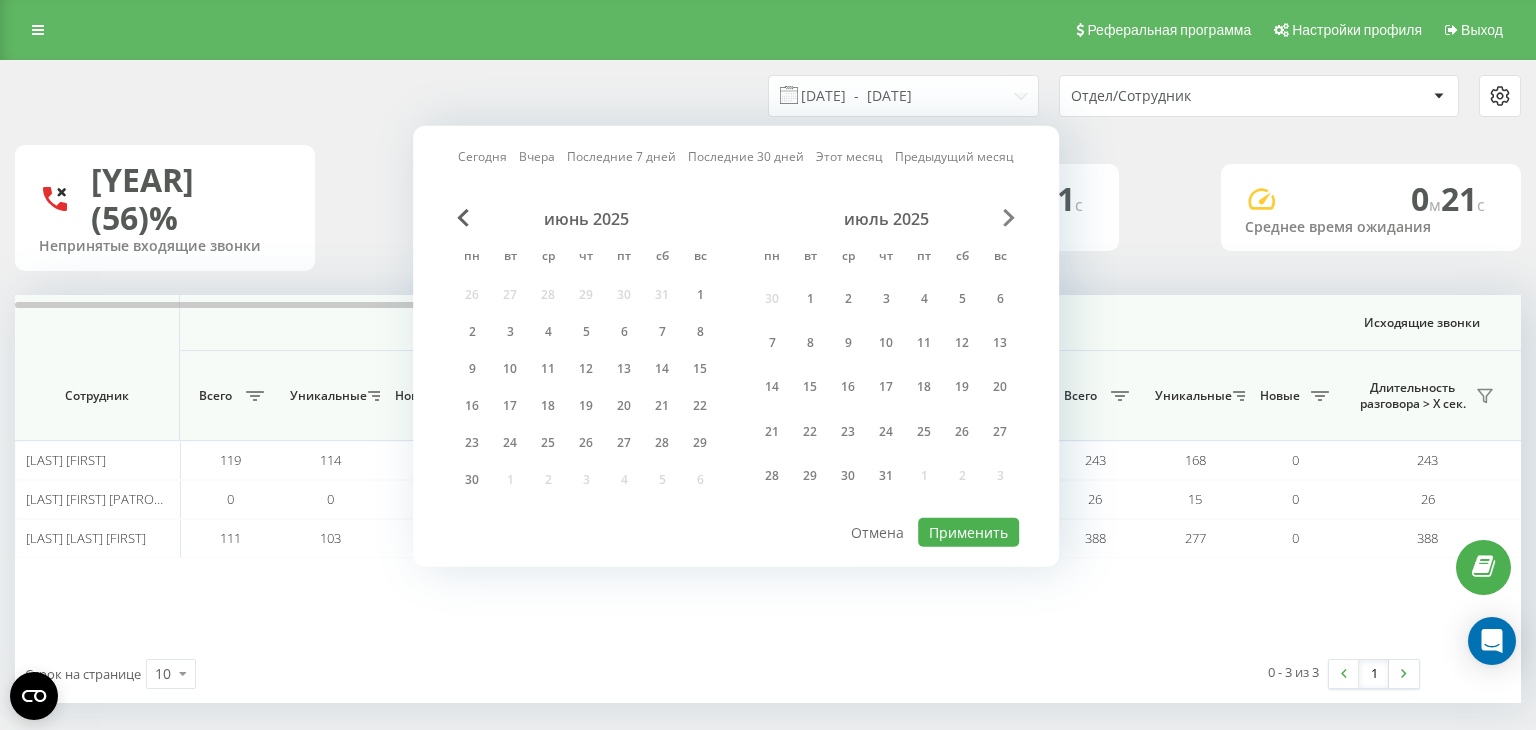click at bounding box center [1009, 218] 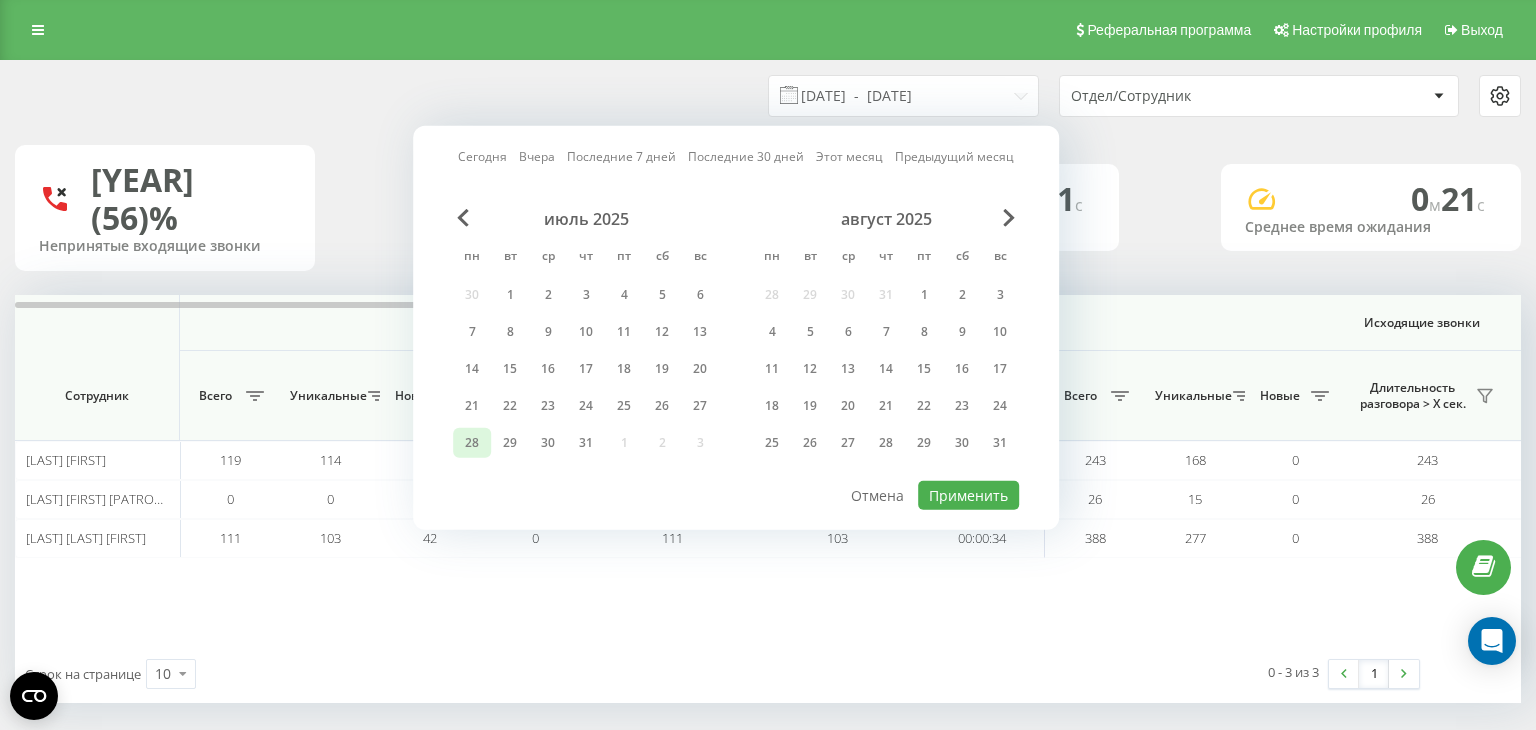 drag, startPoint x: 464, startPoint y: 441, endPoint x: 477, endPoint y: 441, distance: 13 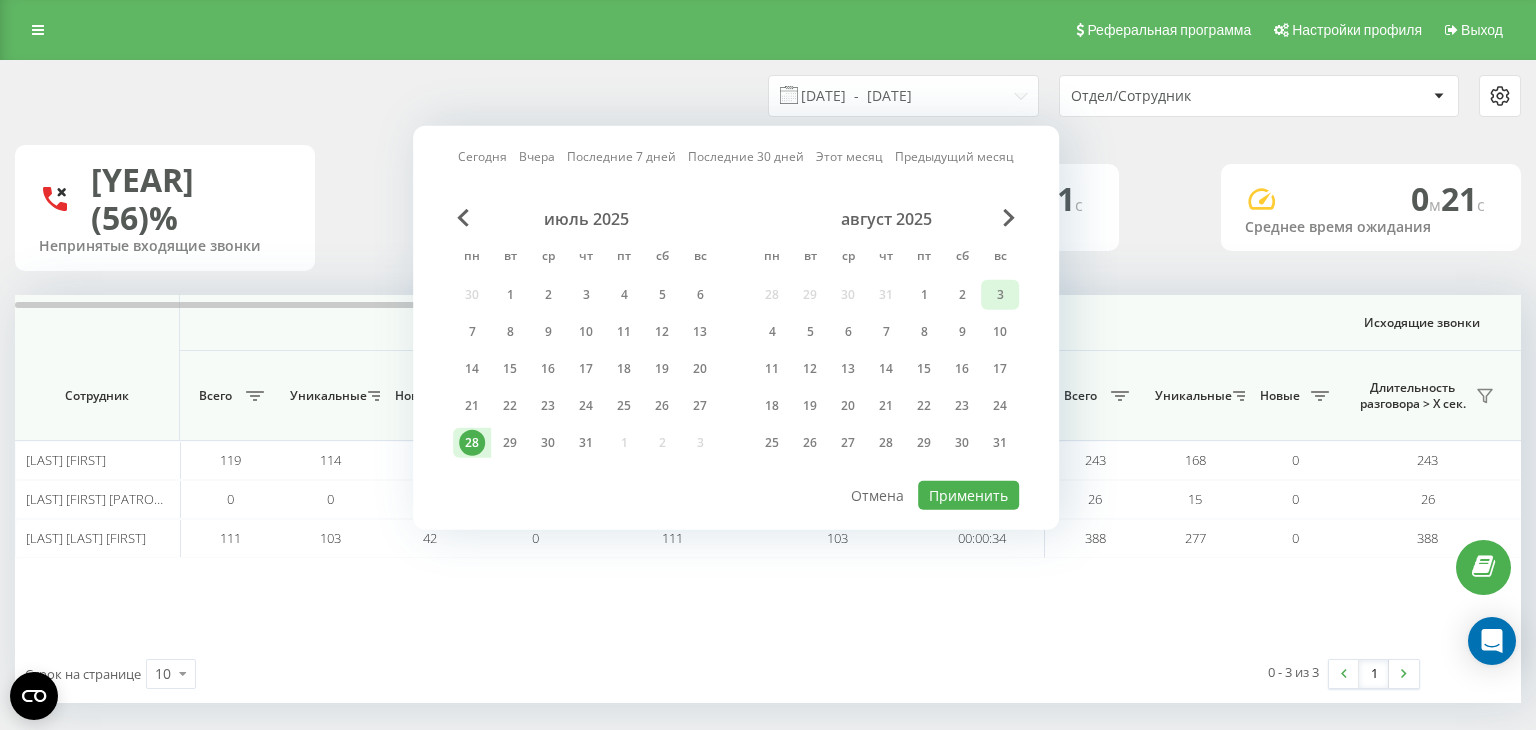 click on "3" at bounding box center (1000, 295) 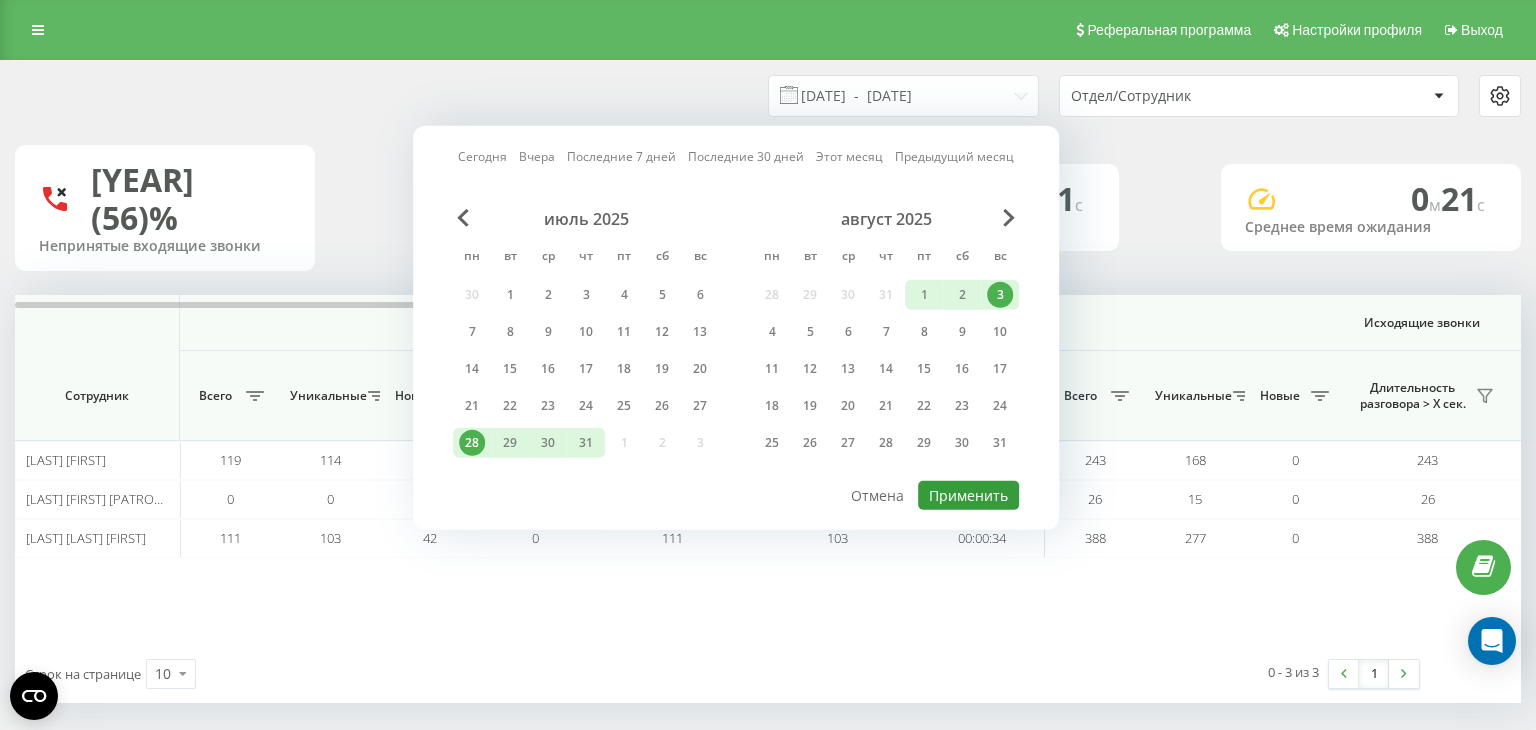 click on "Применить" at bounding box center [968, 495] 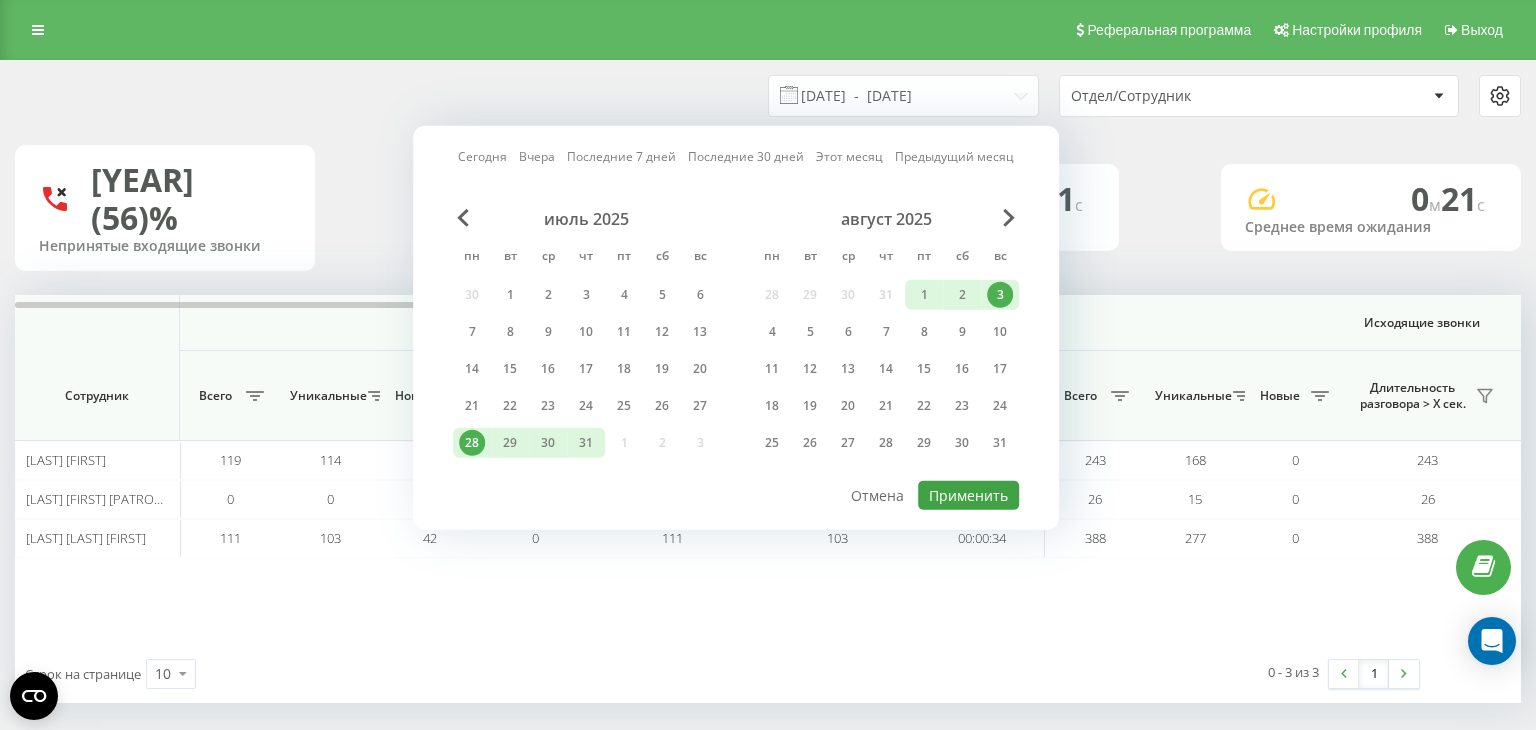 type on "28.07.2025  -  03.08.2025" 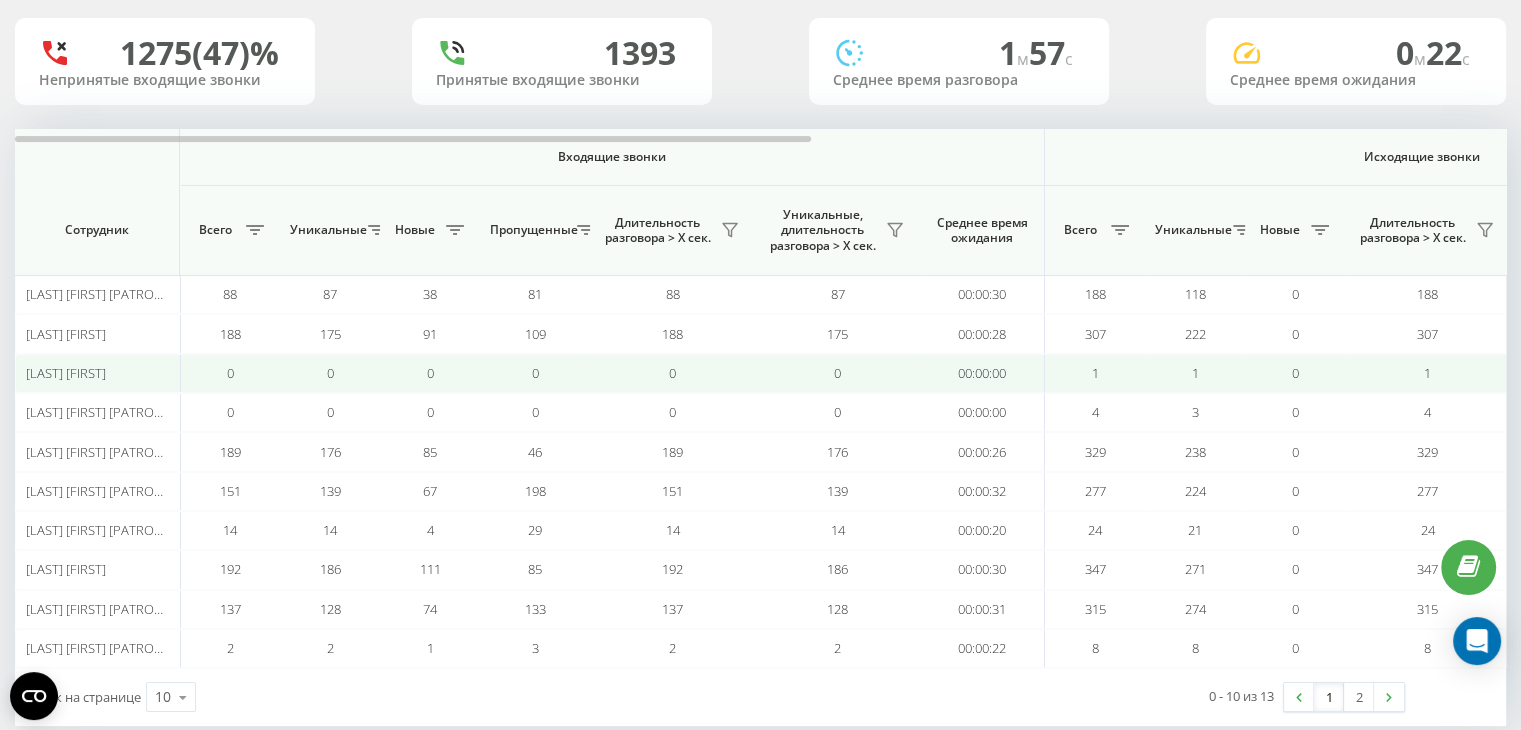 scroll, scrollTop: 159, scrollLeft: 0, axis: vertical 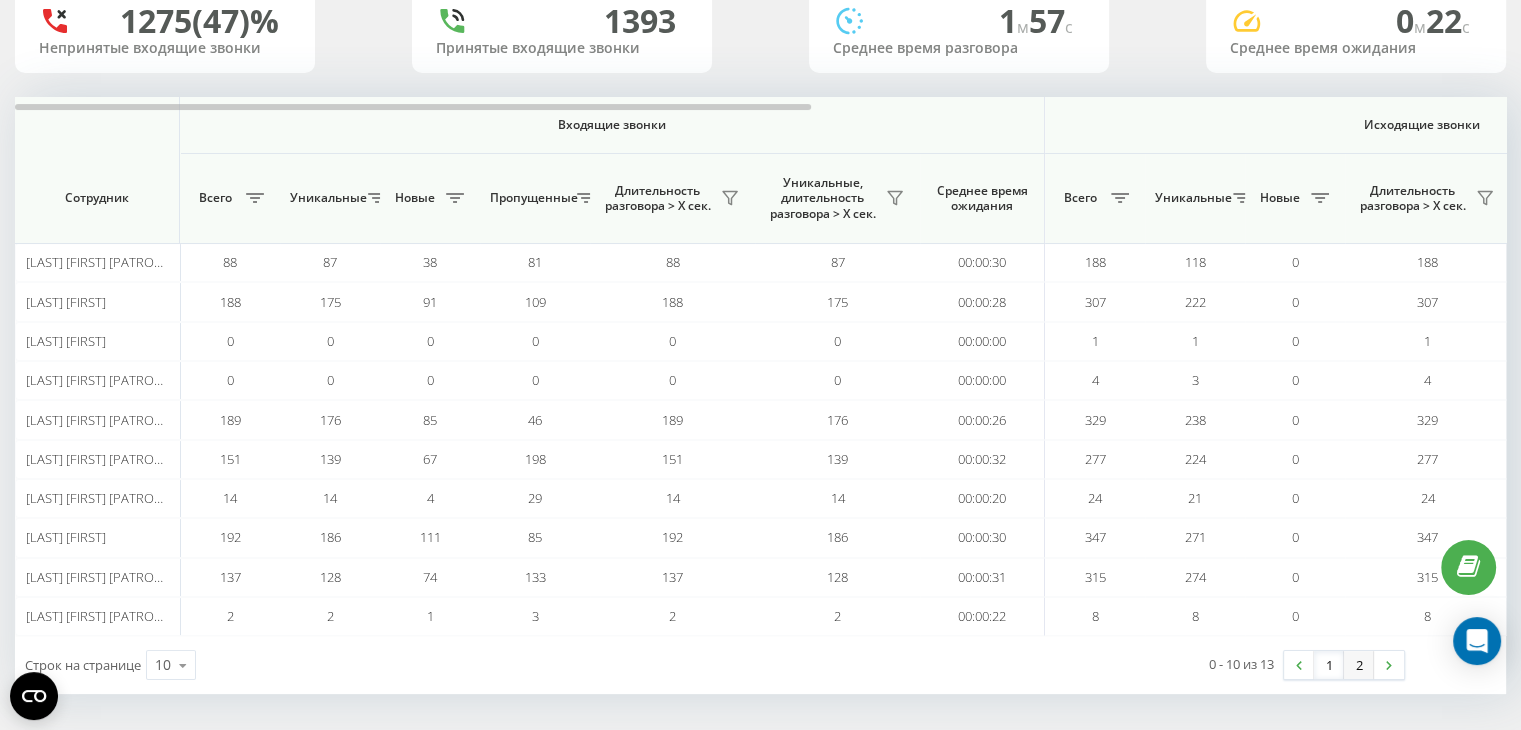 click on "2" at bounding box center [1359, 665] 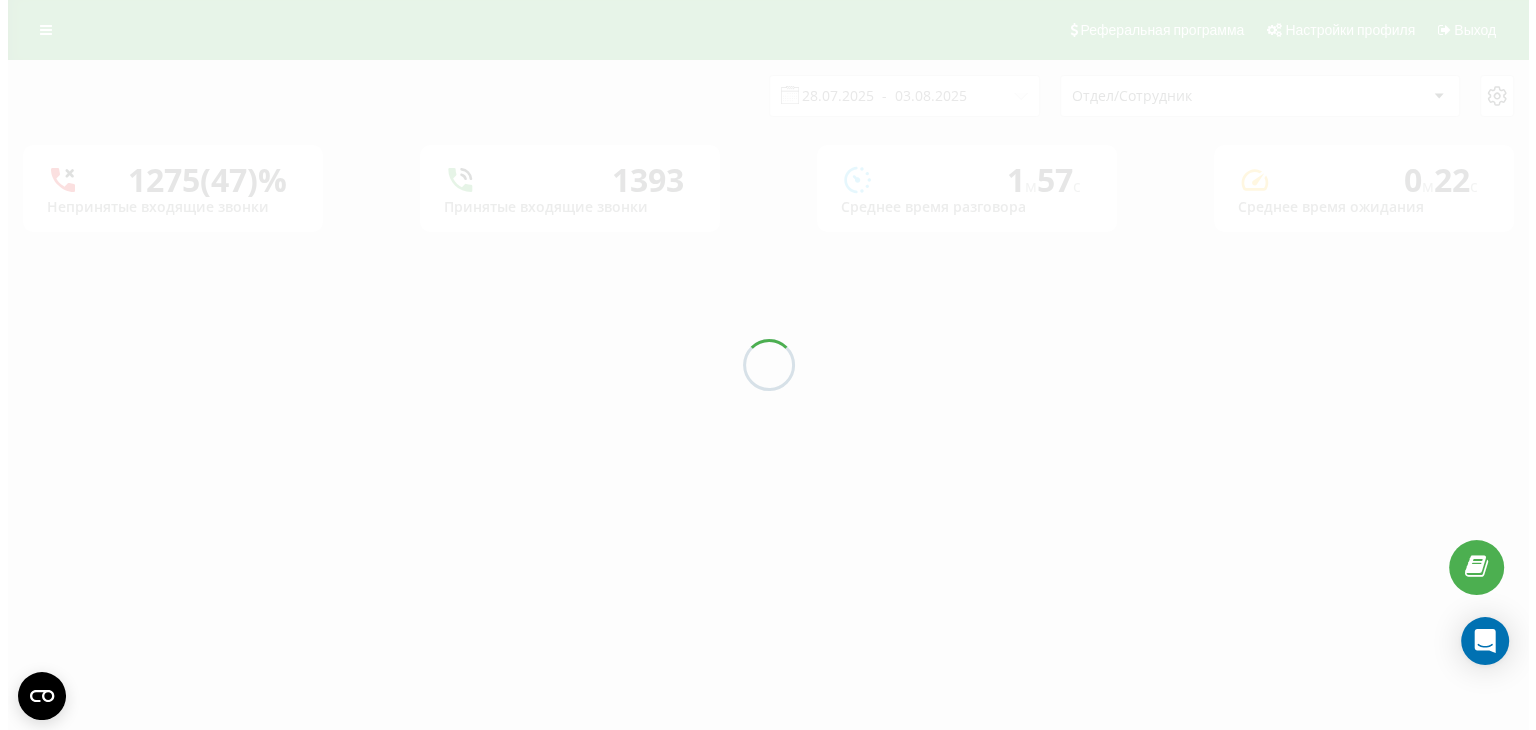 scroll, scrollTop: 0, scrollLeft: 0, axis: both 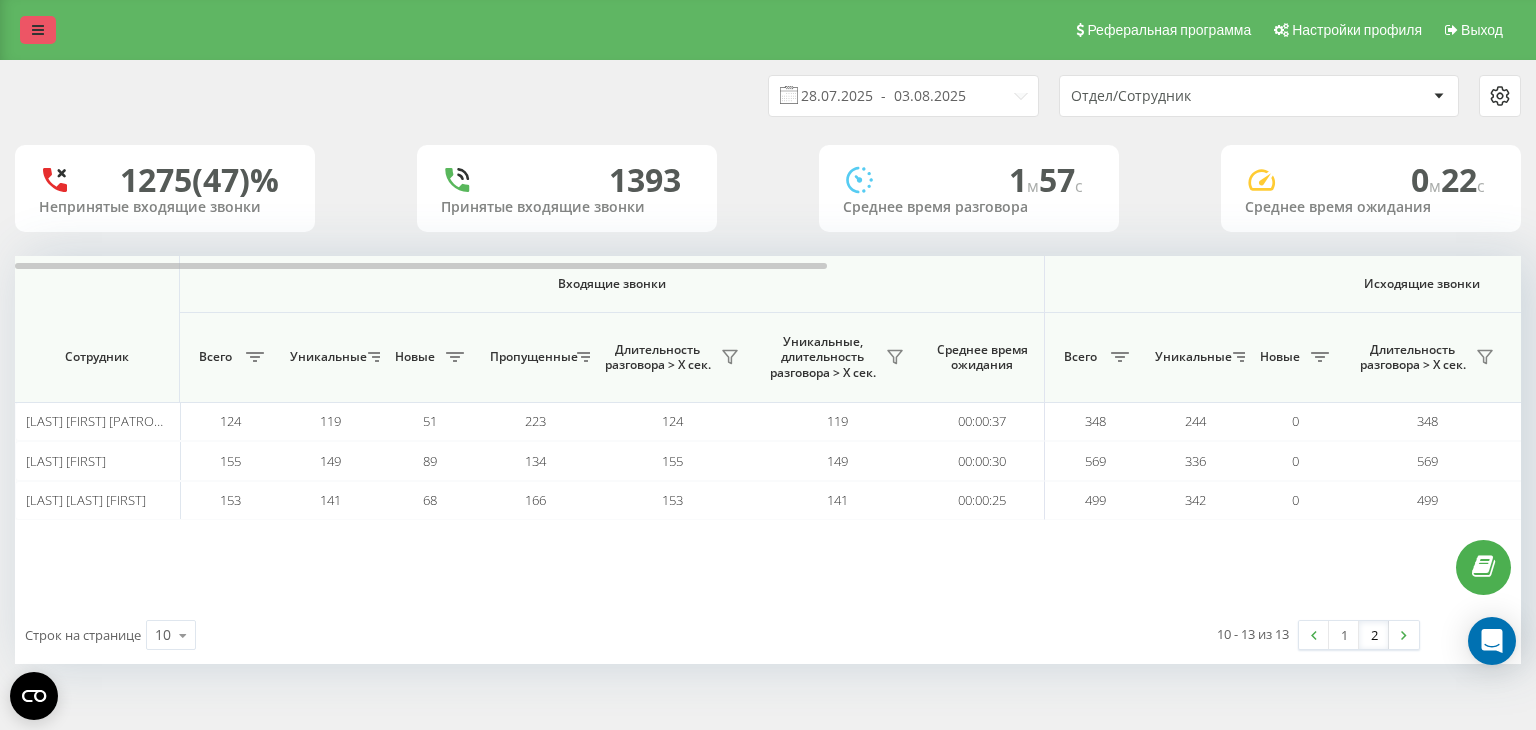 click at bounding box center [38, 30] 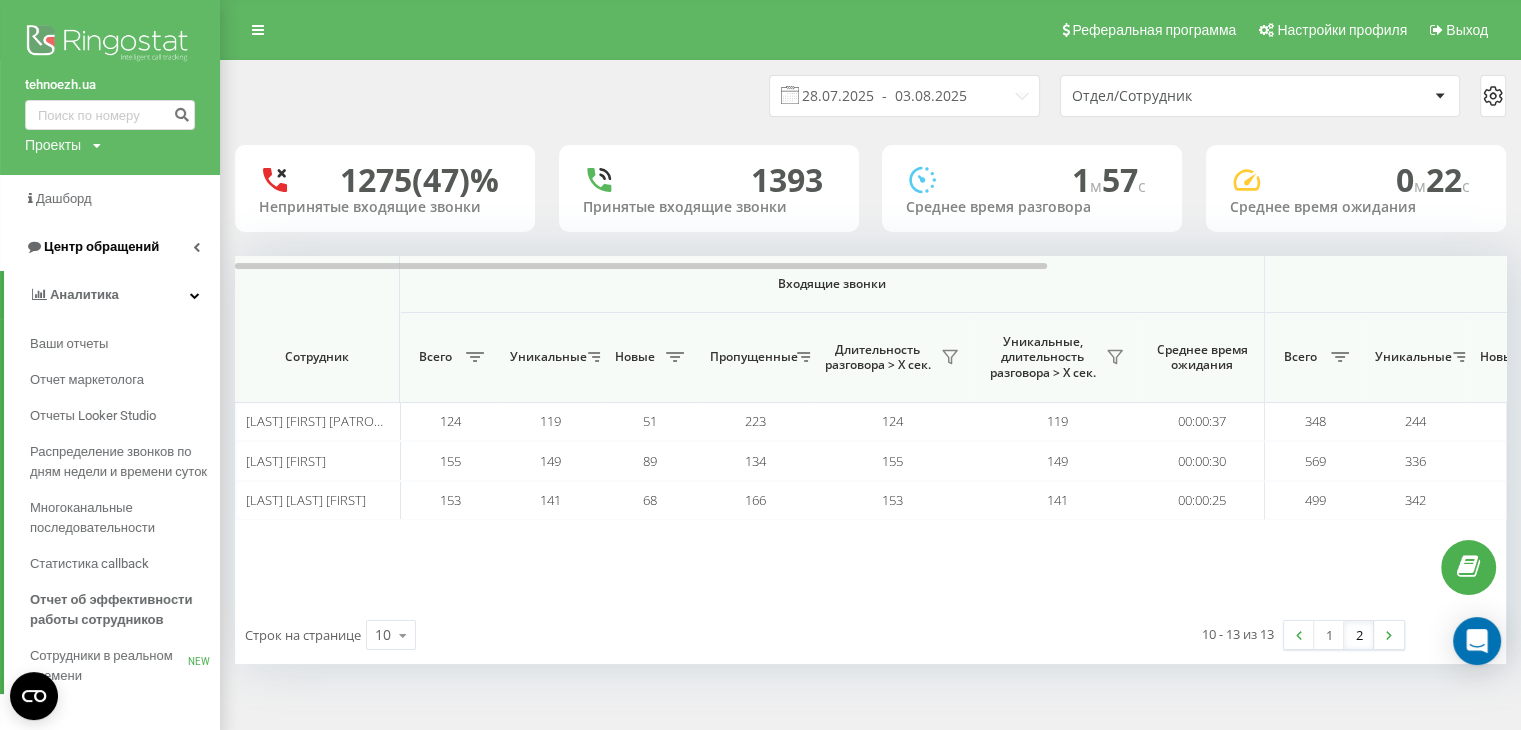 click on "Центр обращений" at bounding box center (101, 246) 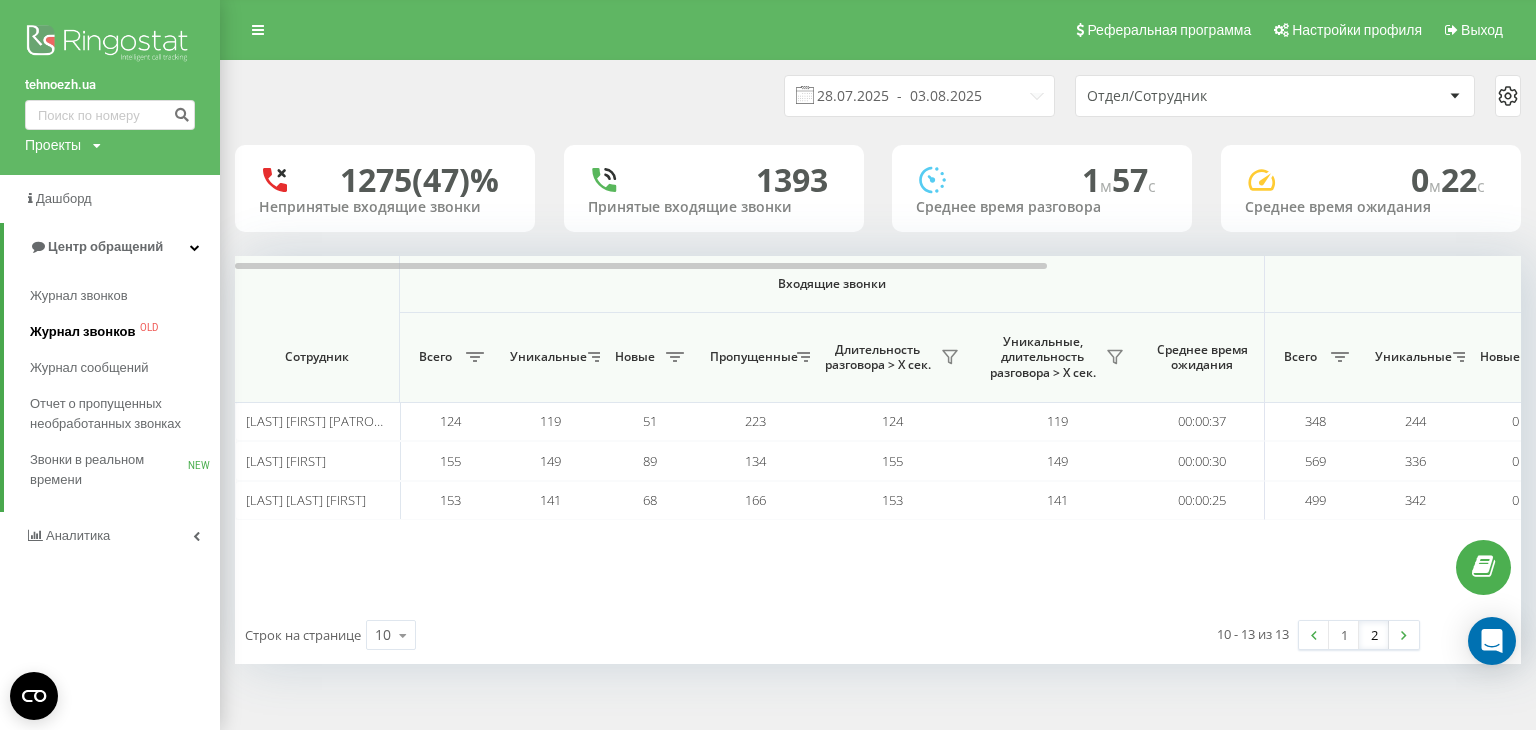 click on "Журнал звонков" at bounding box center (82, 332) 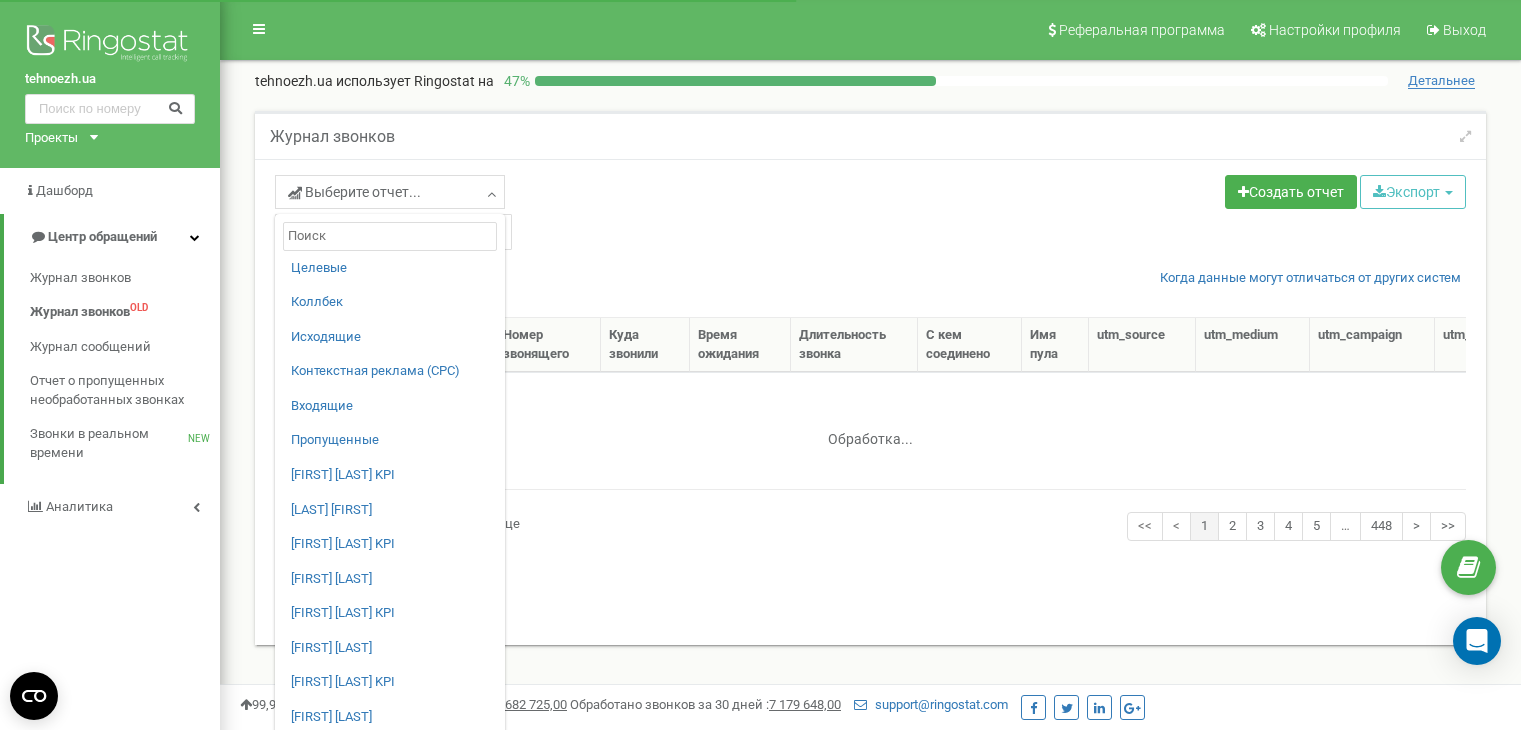select on "50" 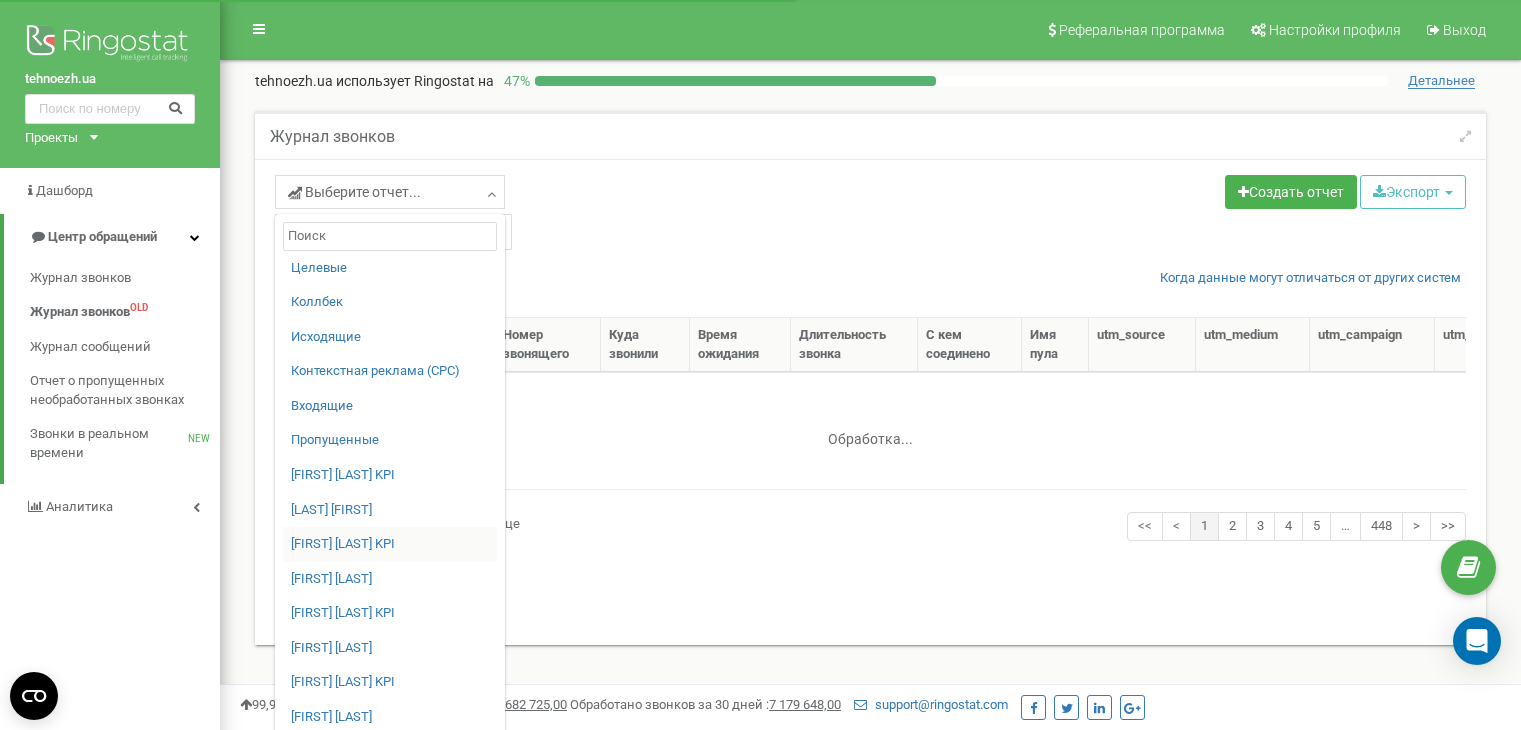 scroll, scrollTop: 0, scrollLeft: 0, axis: both 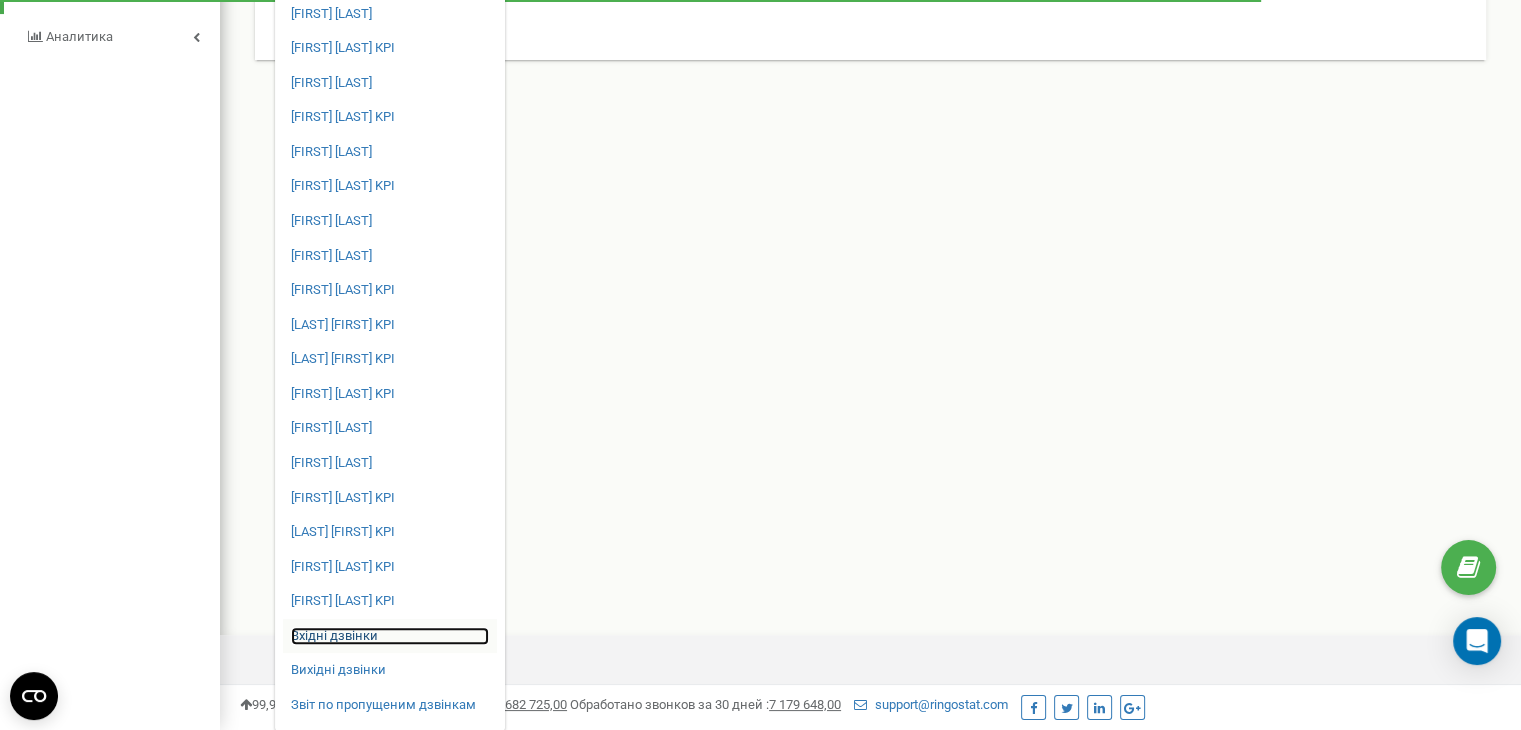 click on "Вхідні дзвінки" at bounding box center [390, 636] 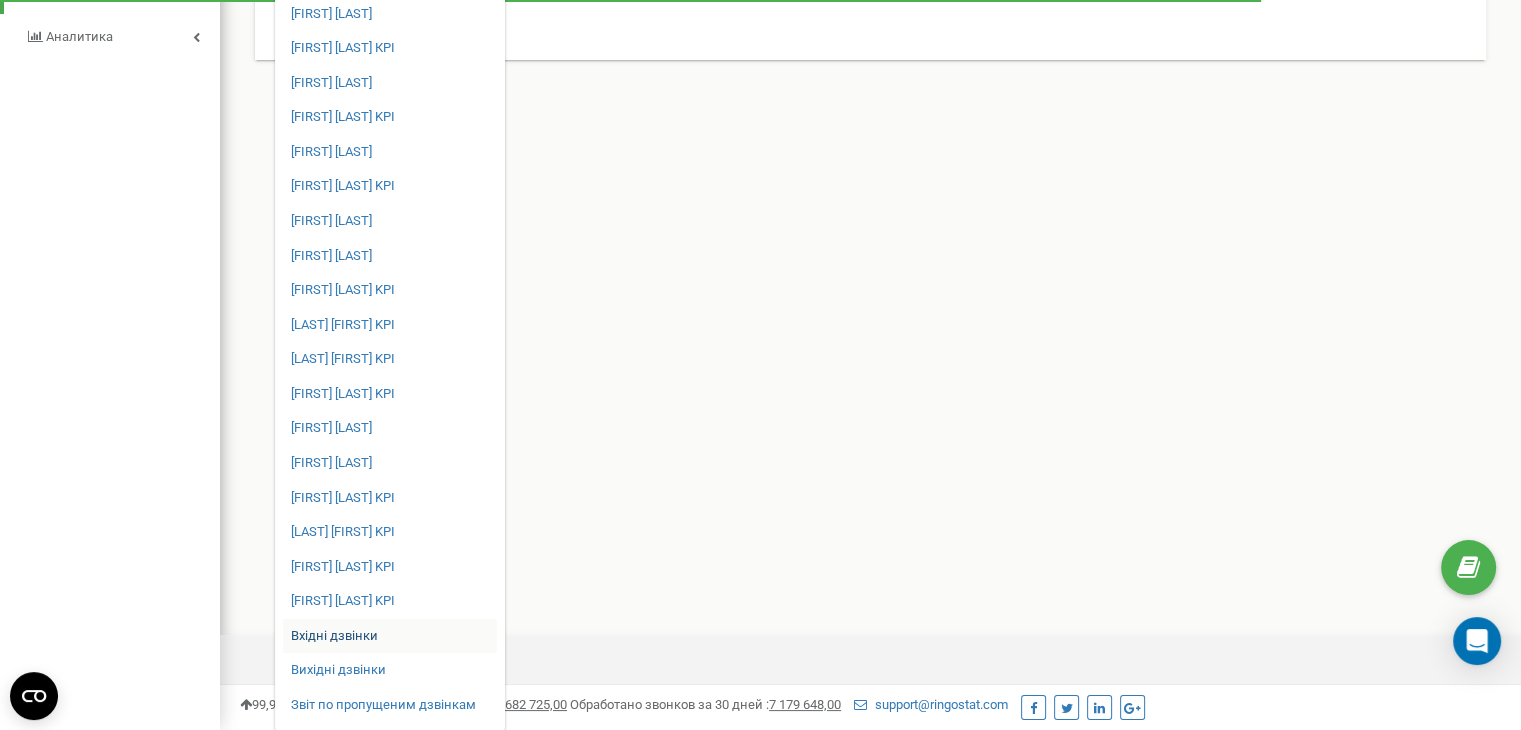scroll, scrollTop: 0, scrollLeft: 0, axis: both 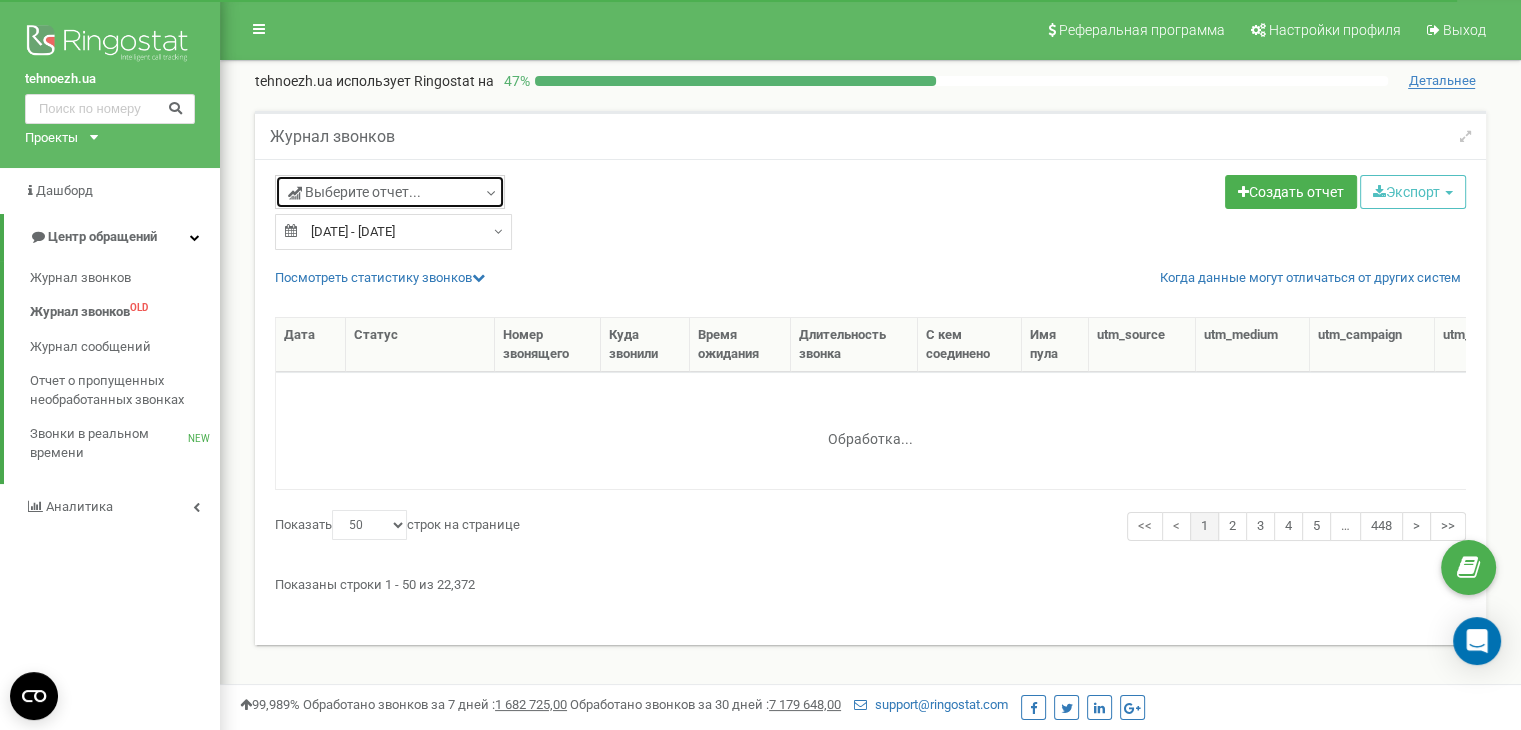 click on "Выберите отчет..." at bounding box center (354, 192) 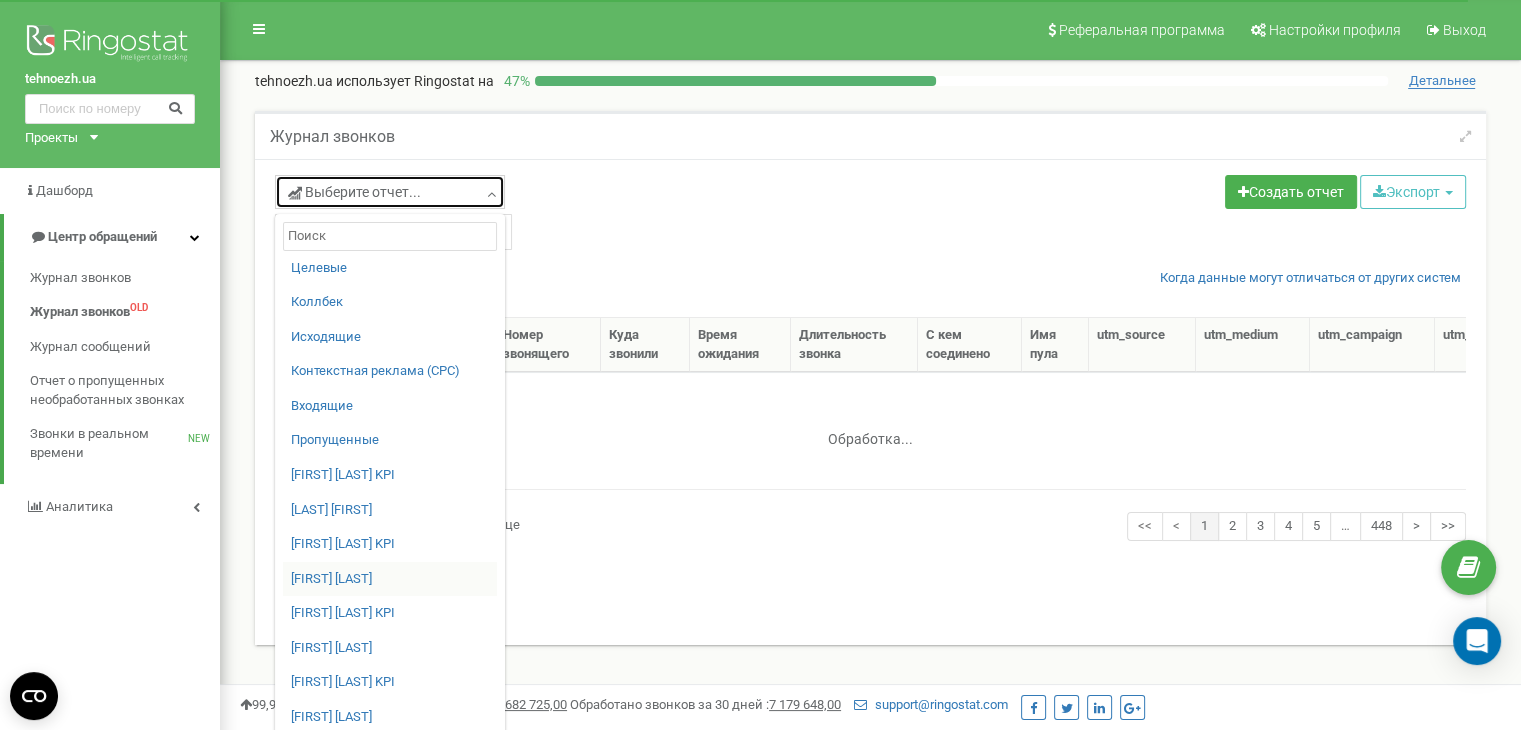 scroll, scrollTop: 95, scrollLeft: 0, axis: vertical 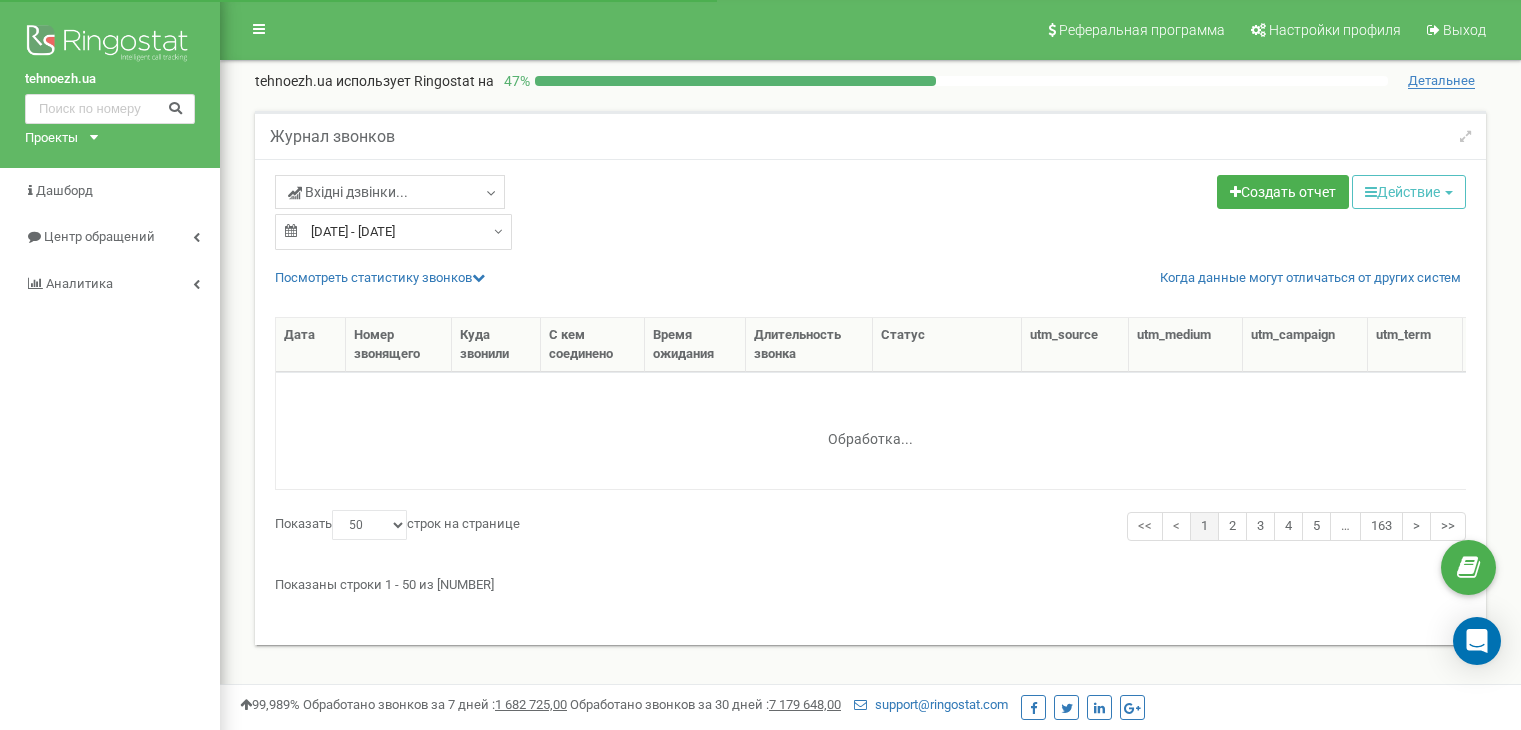 select on "50" 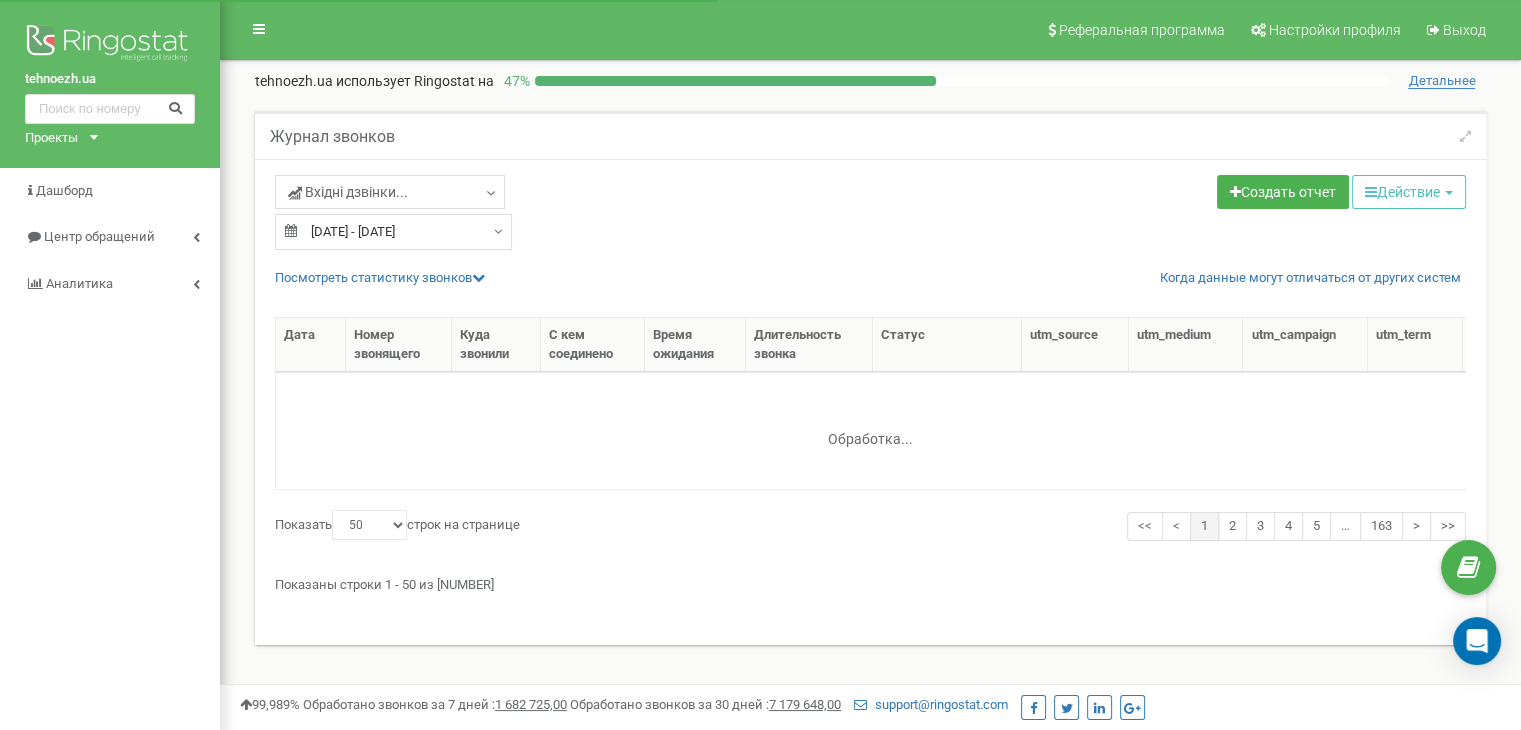 scroll, scrollTop: 0, scrollLeft: 0, axis: both 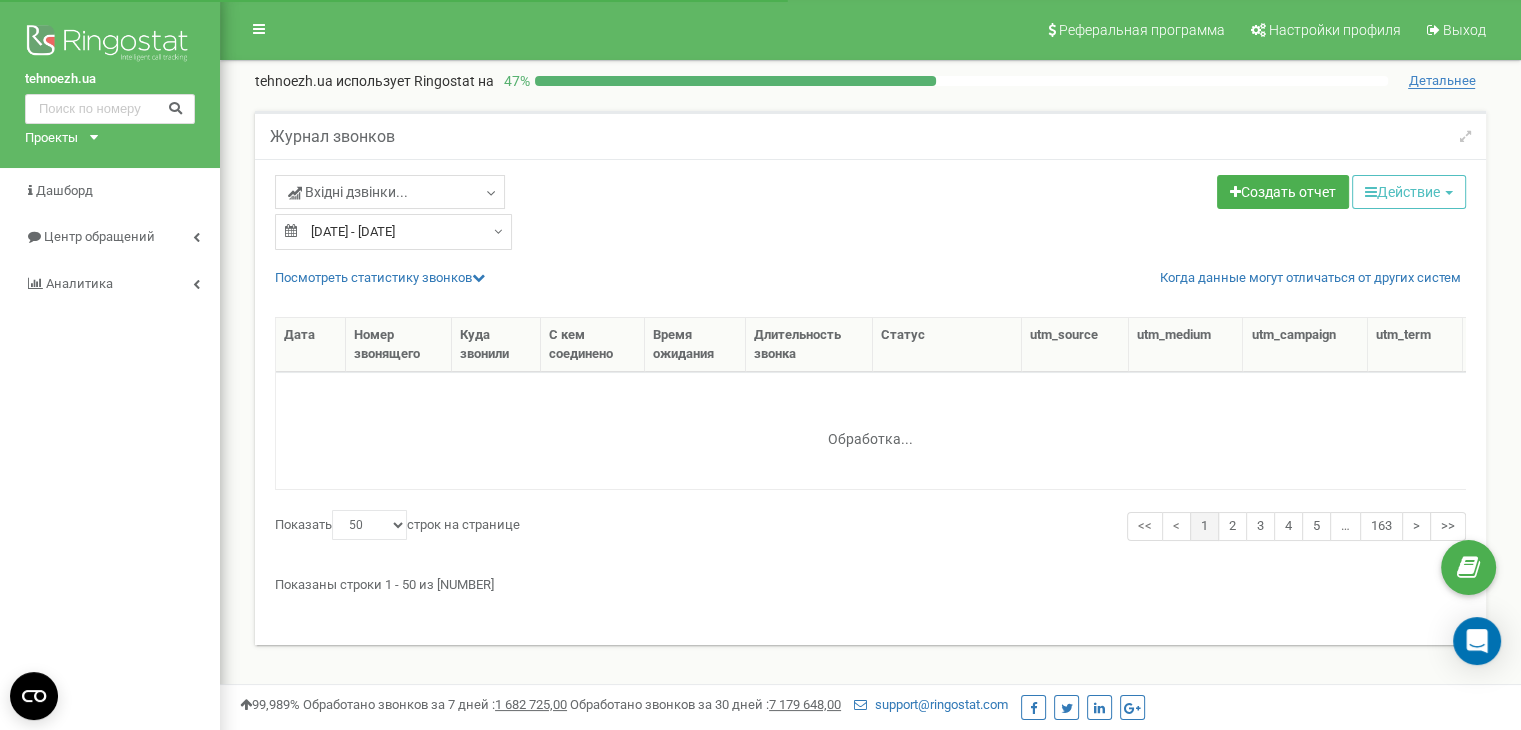 type on "05.07.2025" 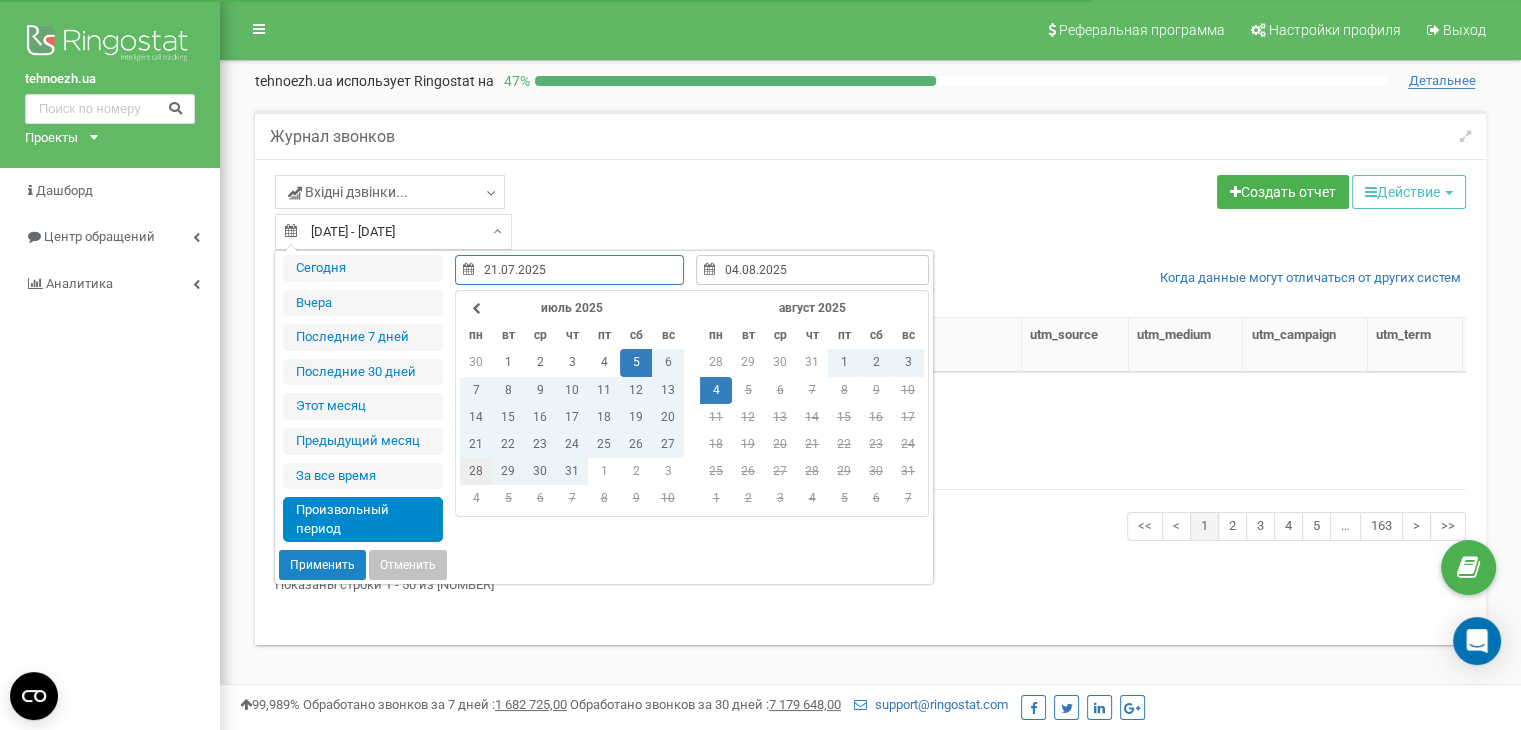 type on "28.07.2025" 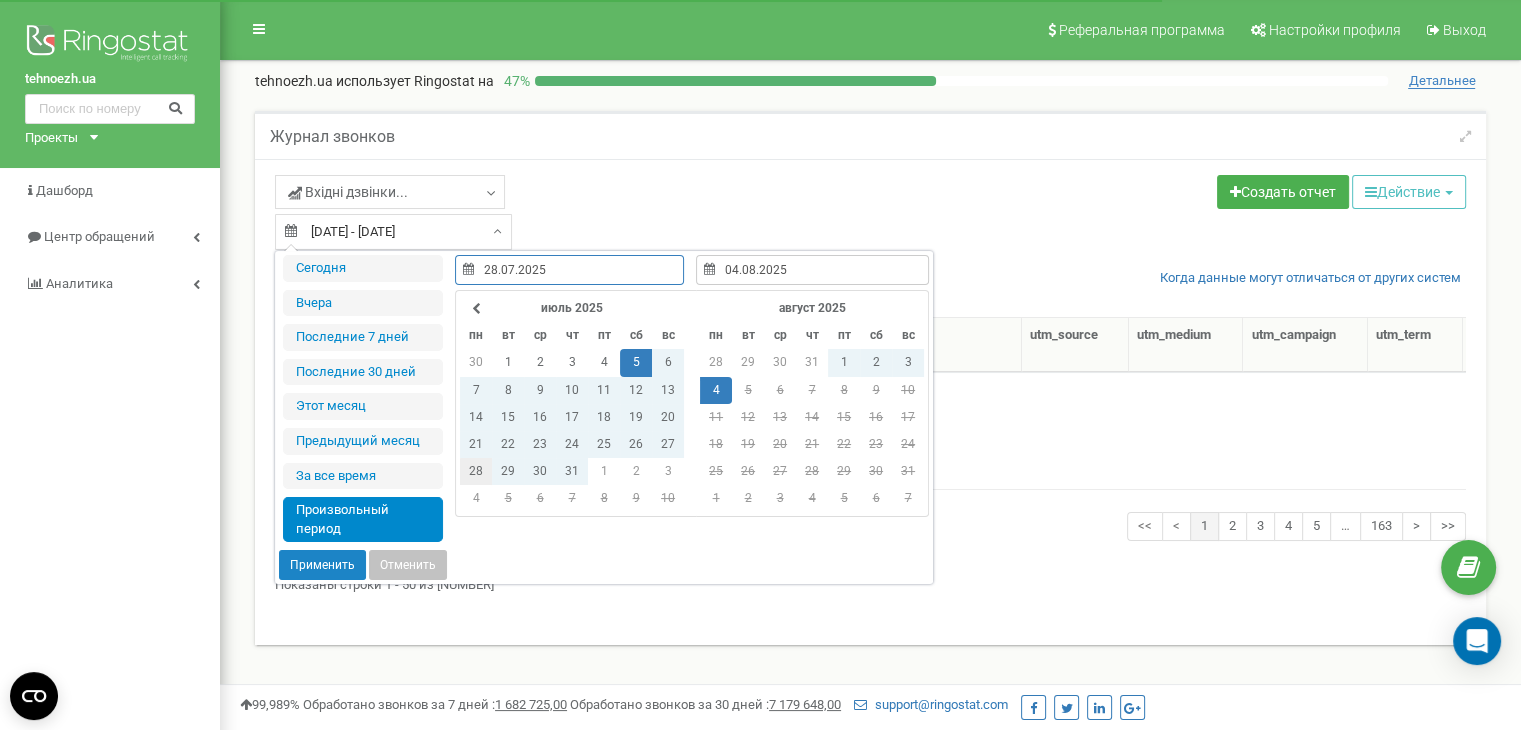 click on "28" at bounding box center (476, 471) 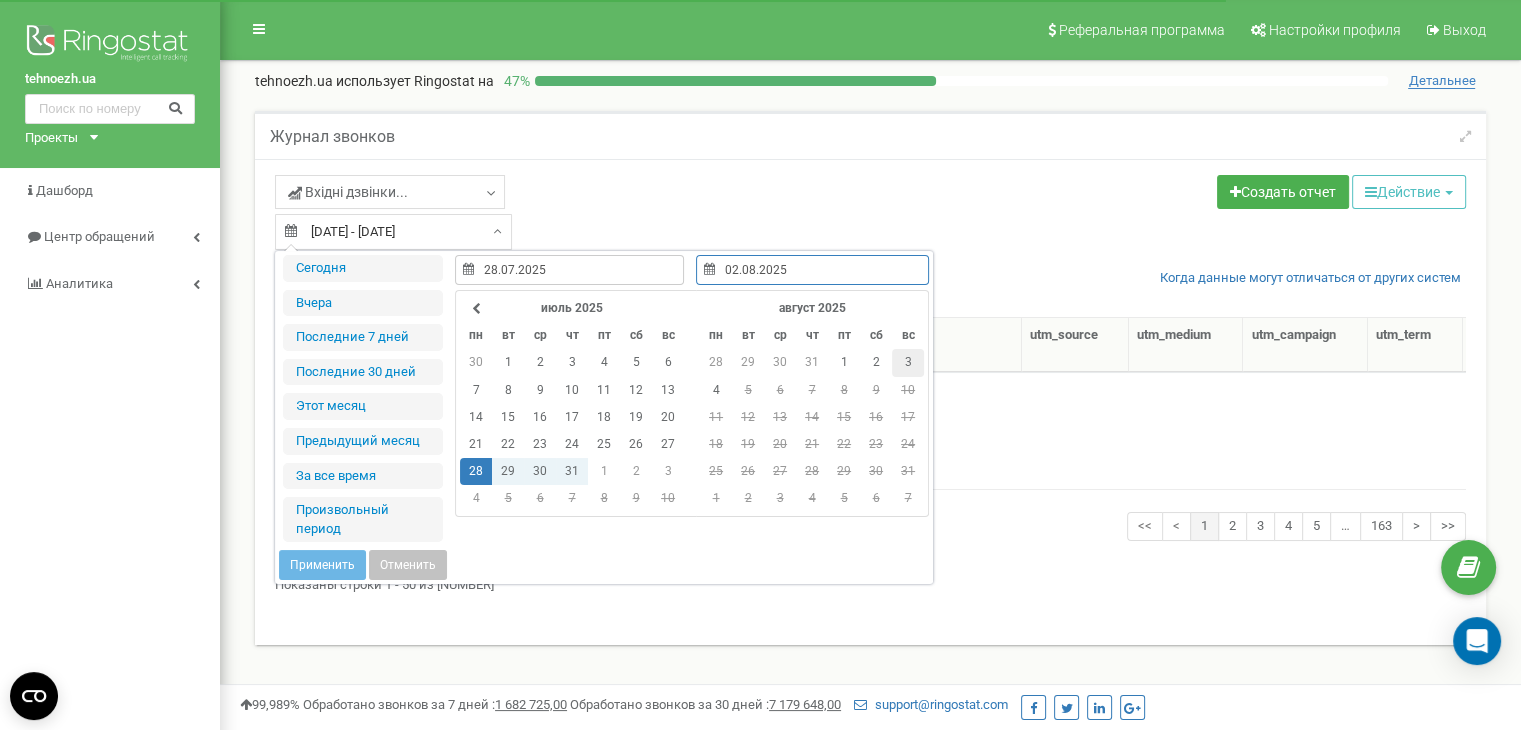 type on "03.08.2025" 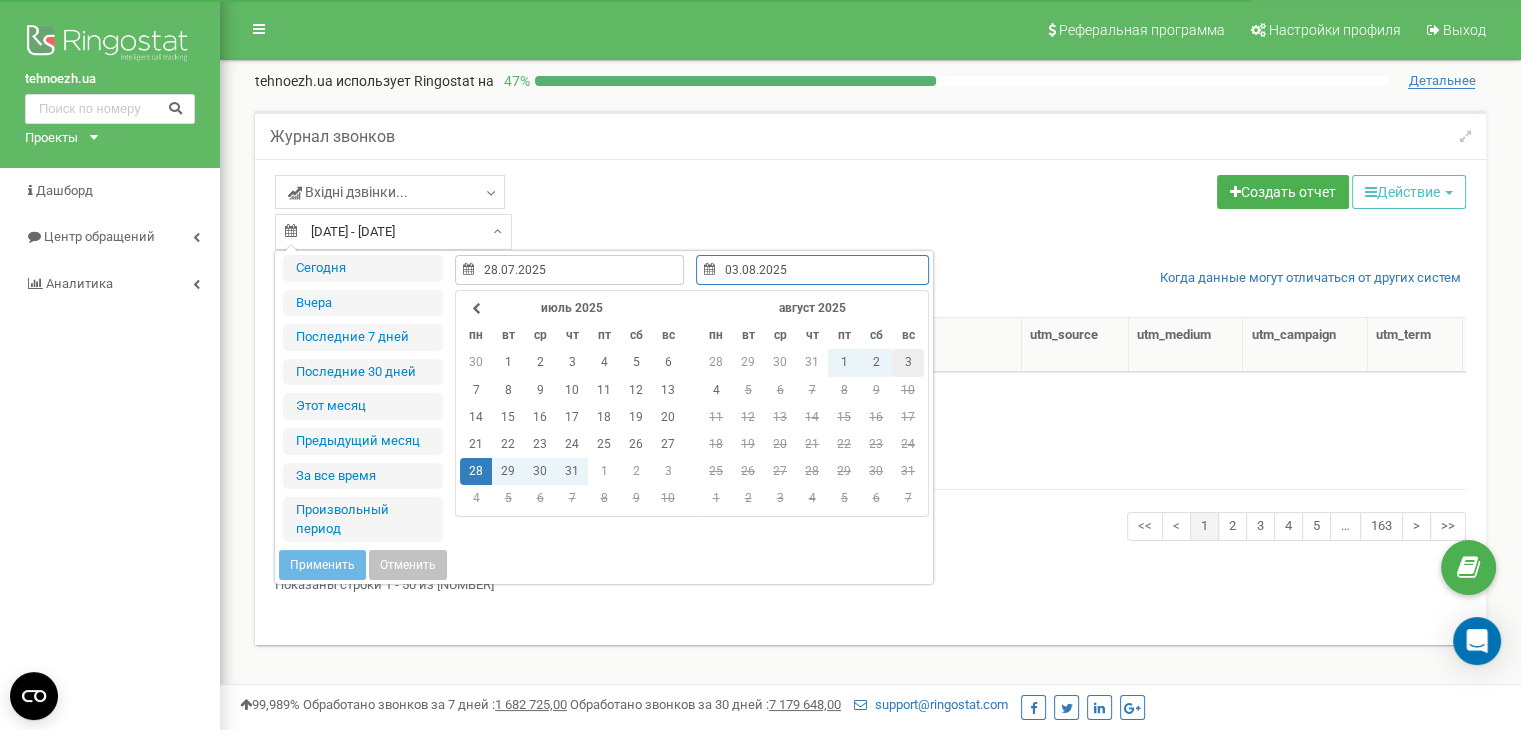 click on "3" at bounding box center [908, 362] 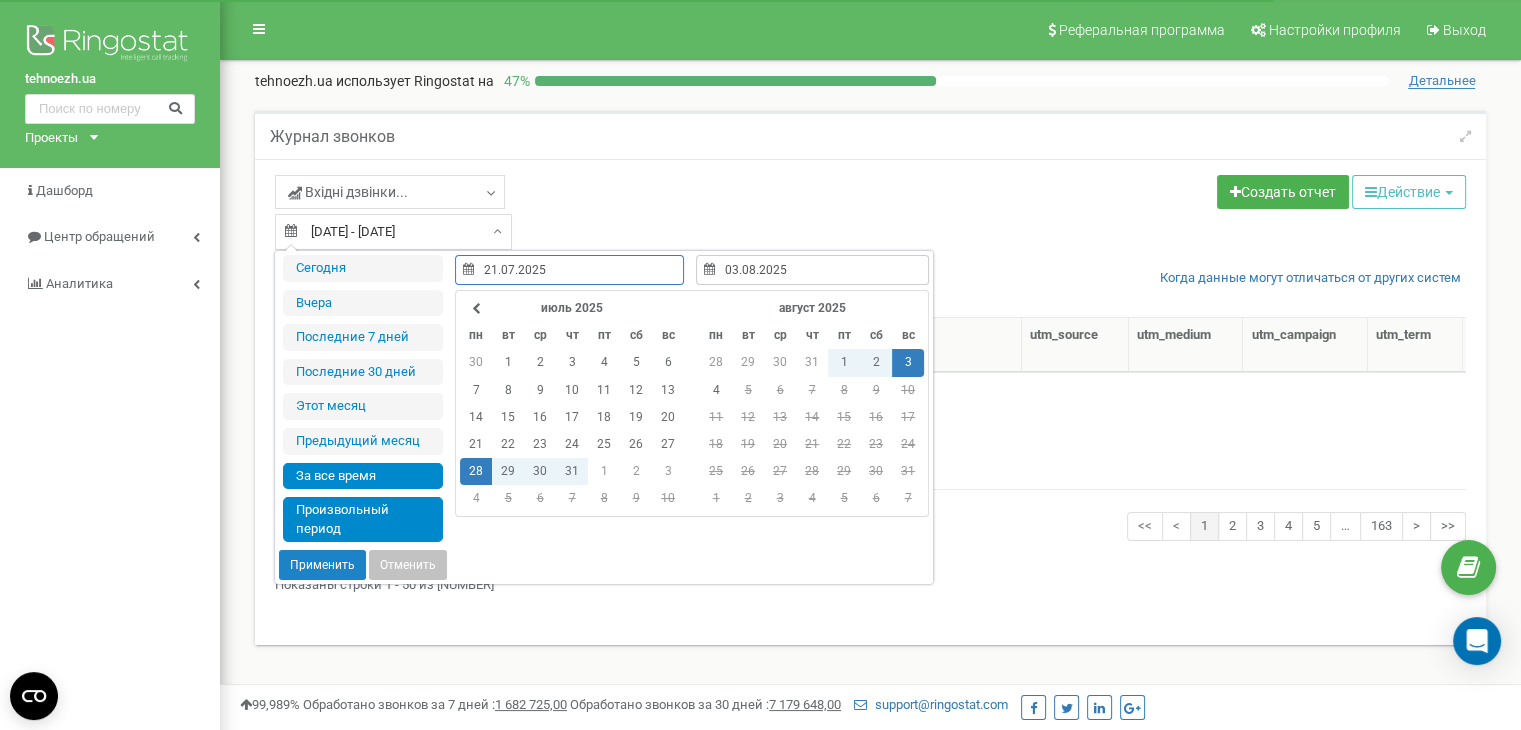 type on "[DATE]" 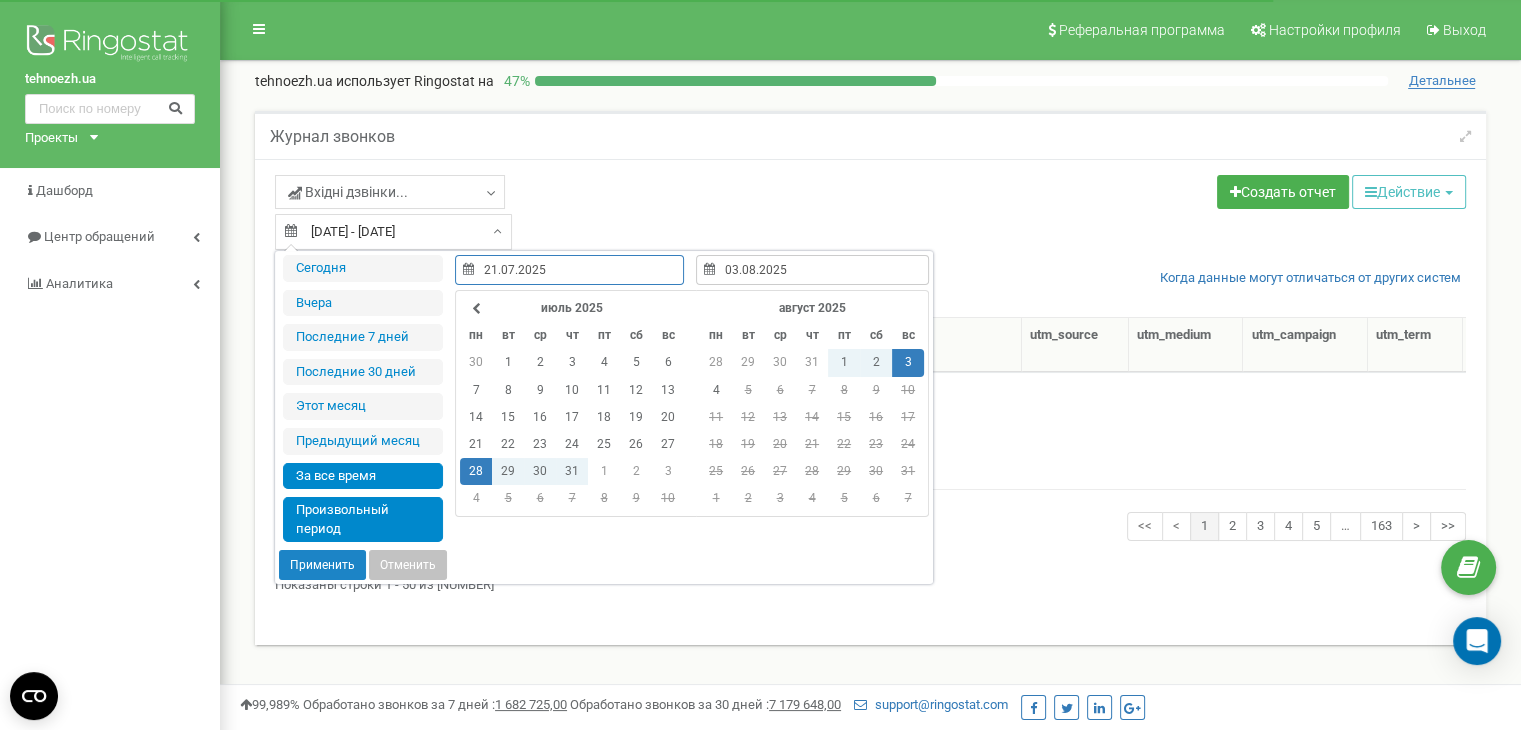 type on "04.08.2025" 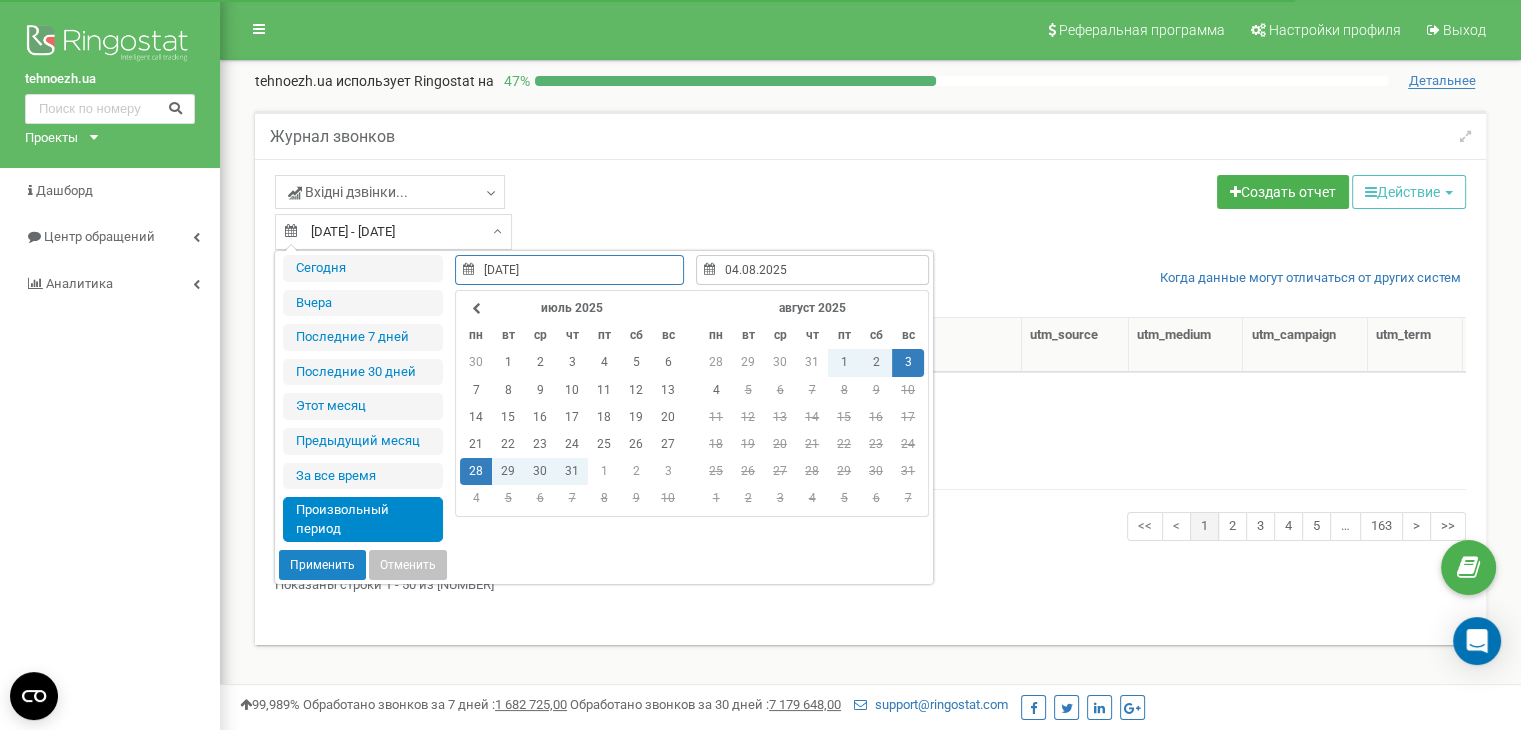 type on "28.07.2025" 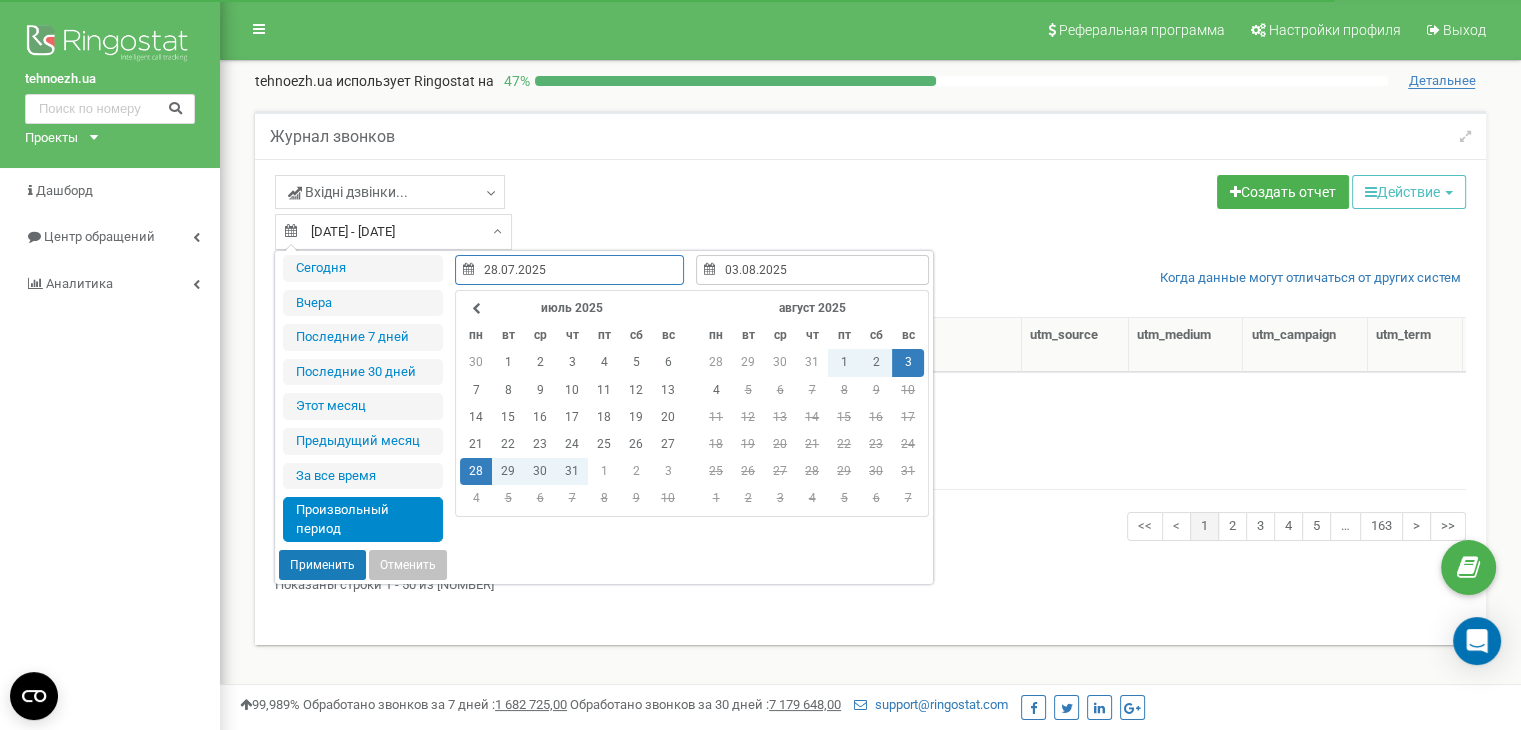 click on "Применить" at bounding box center [322, 565] 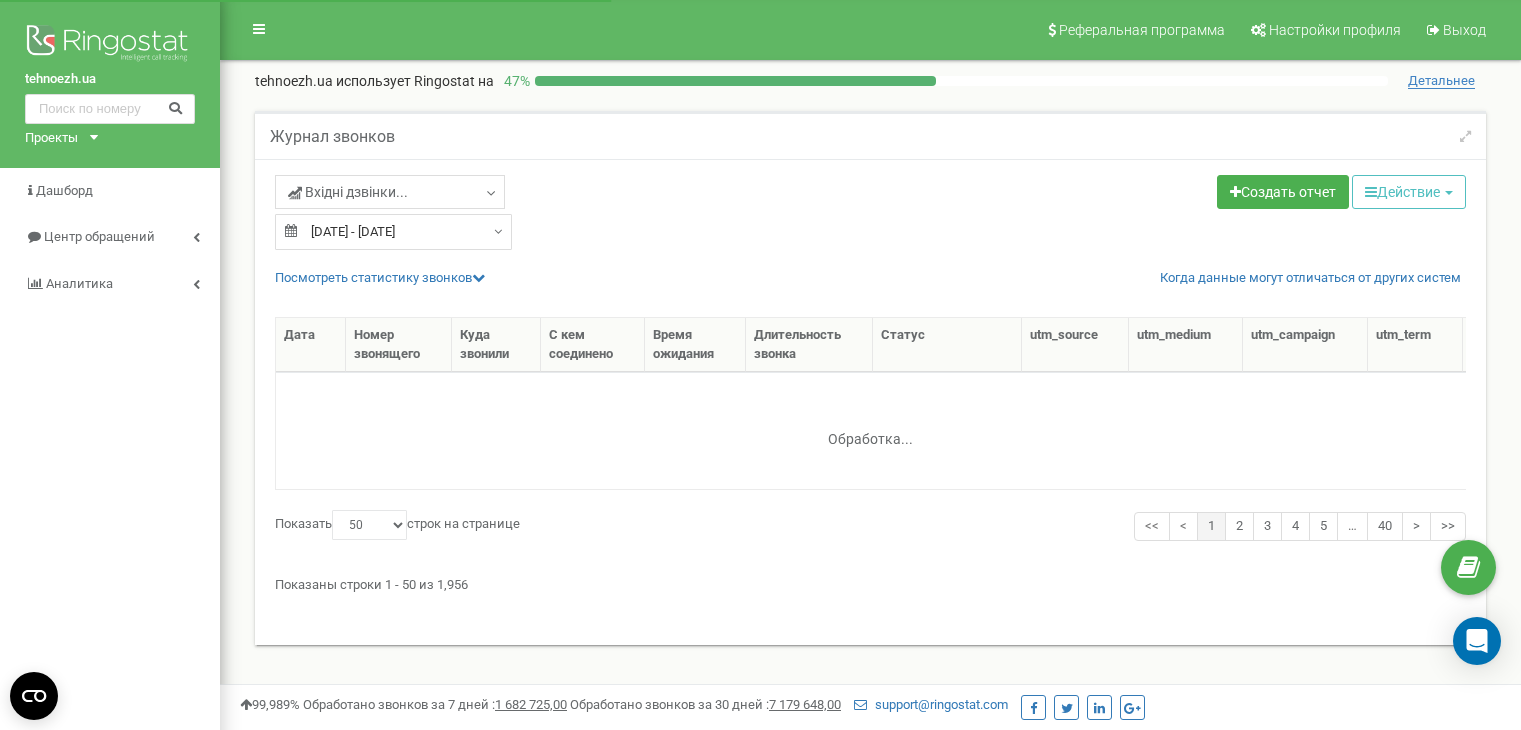 select on "50" 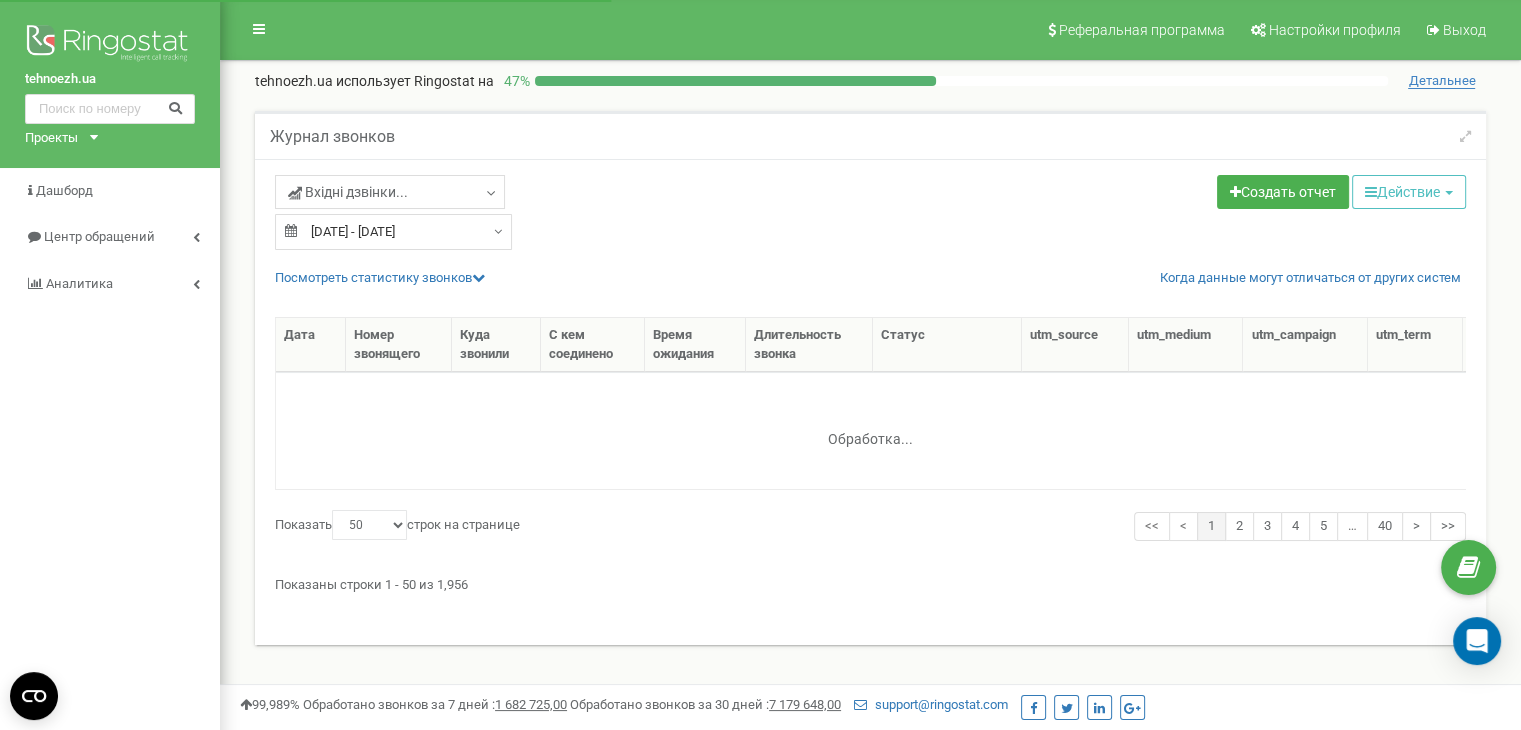 scroll, scrollTop: 0, scrollLeft: 0, axis: both 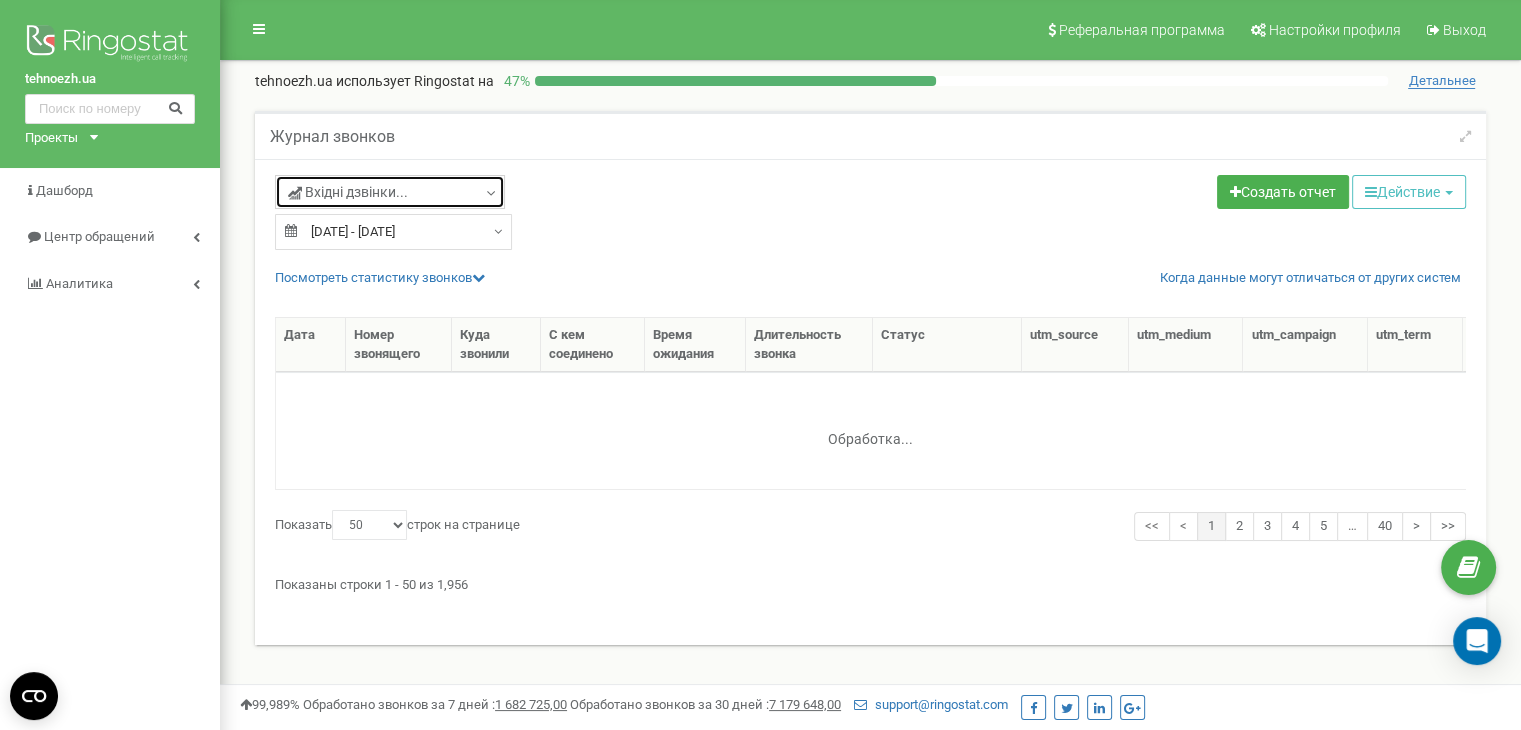 click on "Вхідні дзвінки..." at bounding box center (390, 192) 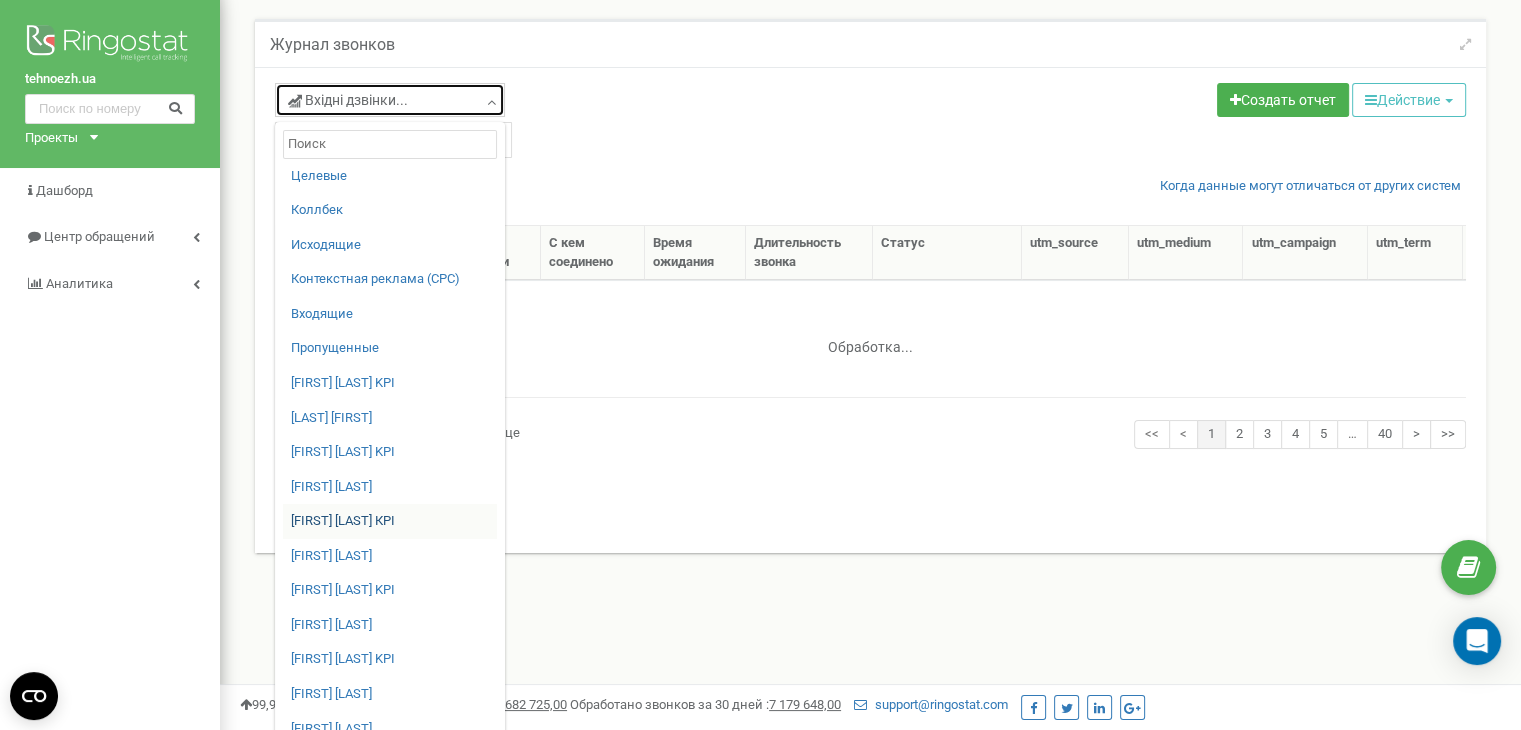 scroll, scrollTop: 95, scrollLeft: 0, axis: vertical 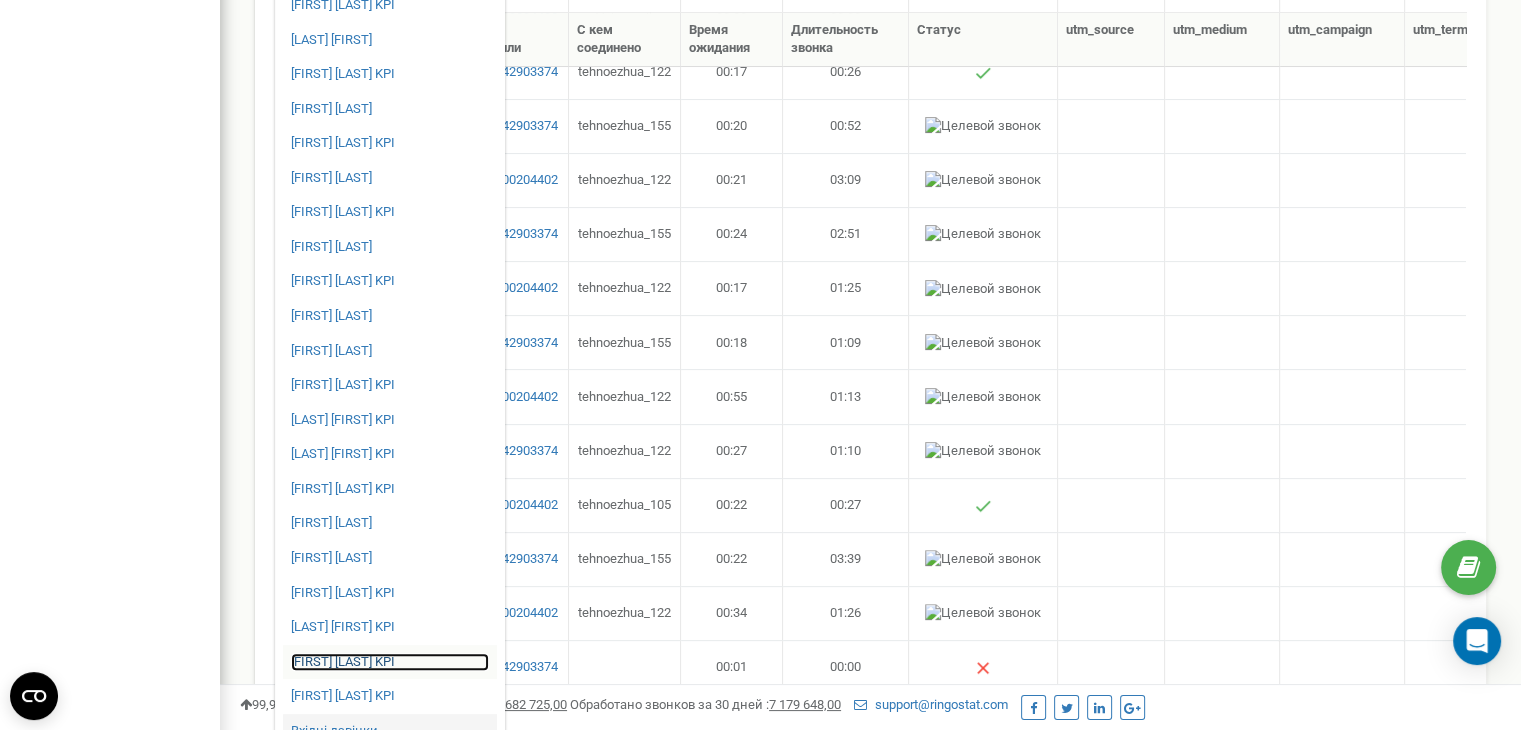 click on "[FIRST] [LAST] KPI" at bounding box center [390, 662] 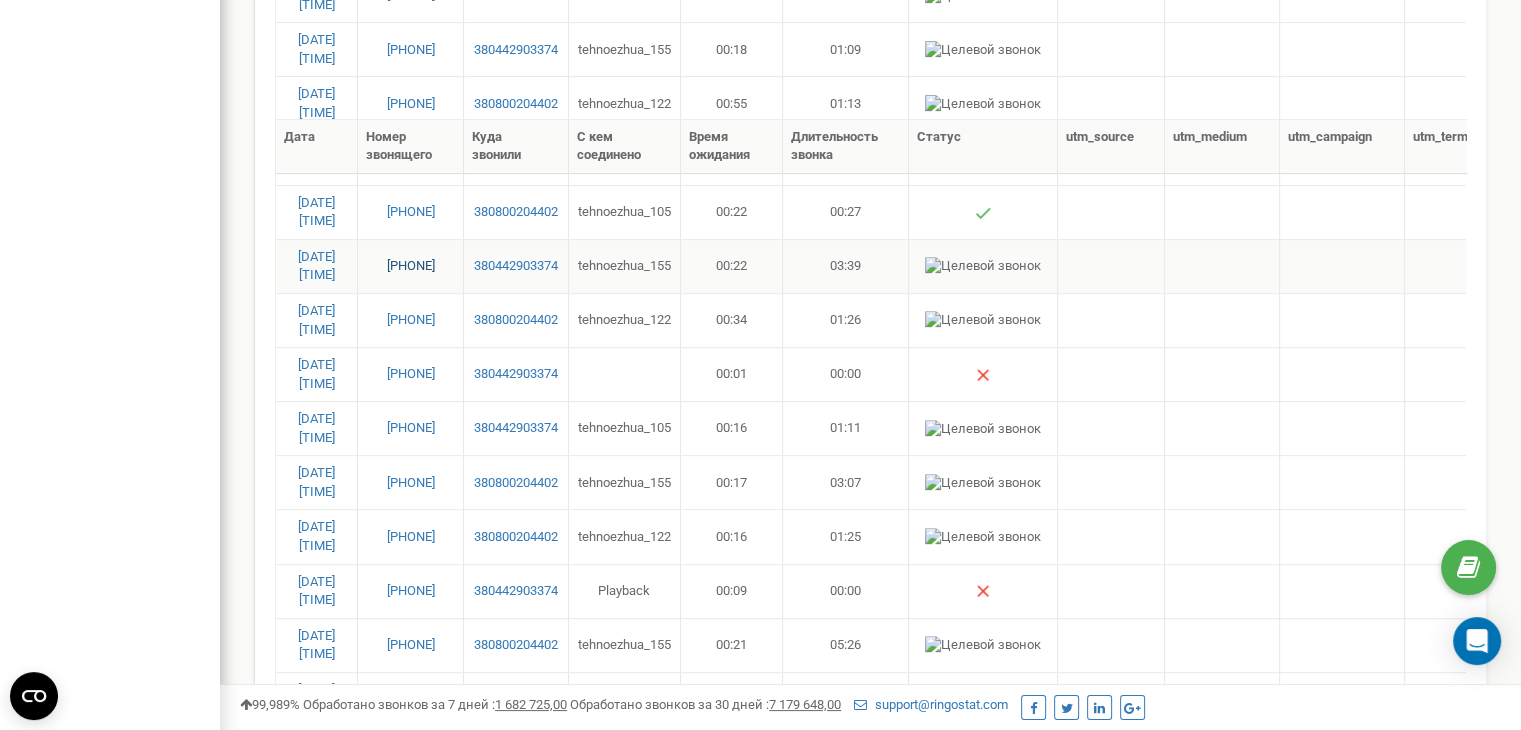 scroll, scrollTop: 870, scrollLeft: 0, axis: vertical 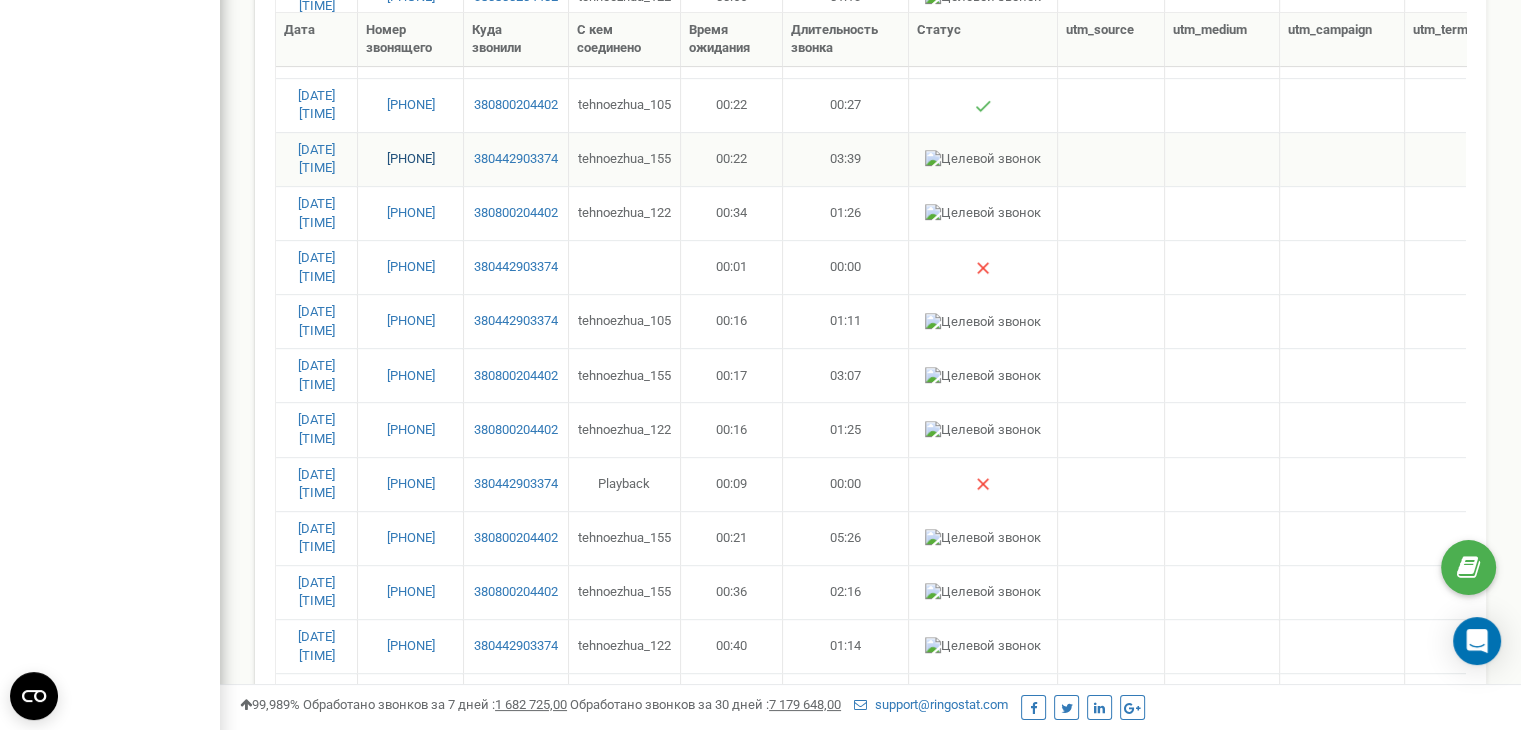 click on "380638818245" at bounding box center [411, 159] 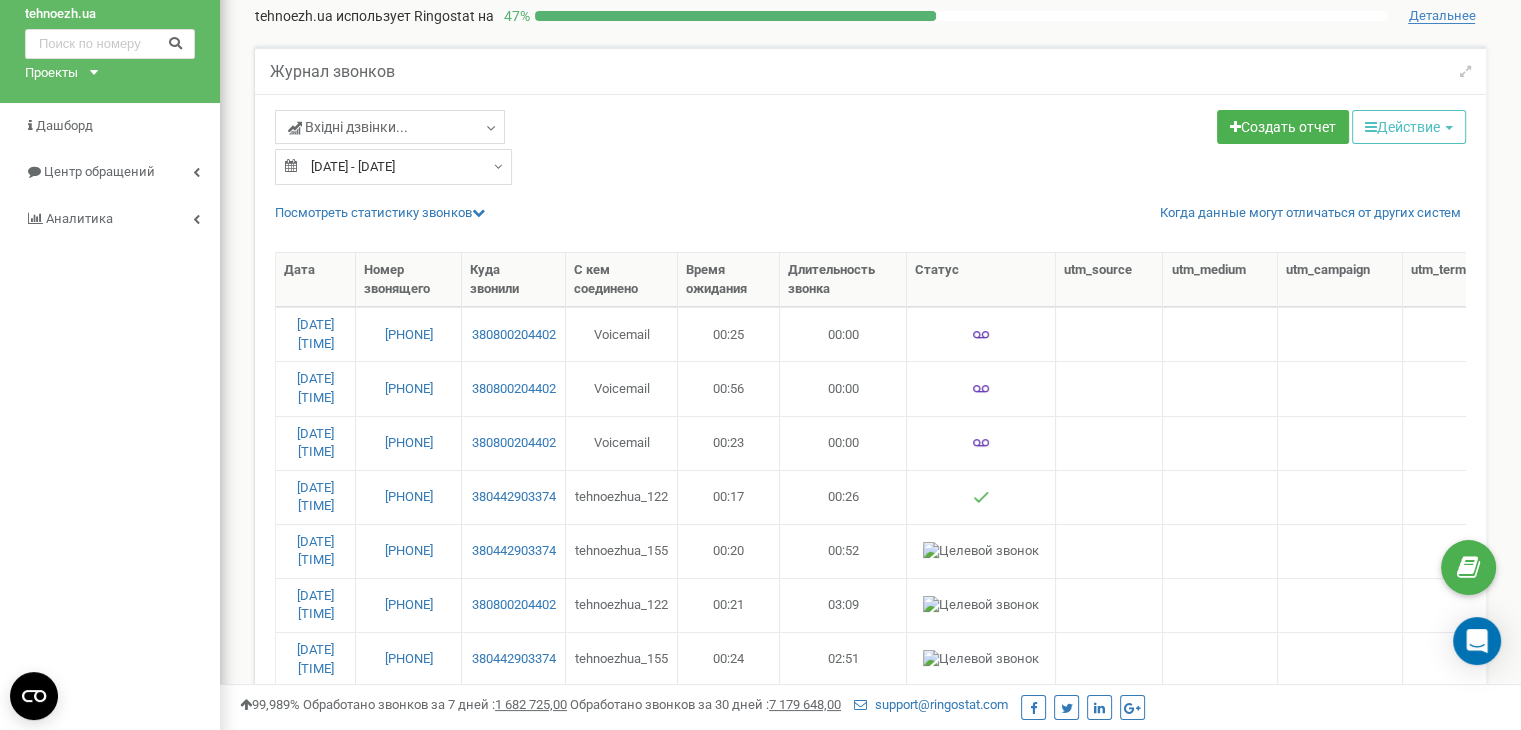 scroll, scrollTop: 0, scrollLeft: 0, axis: both 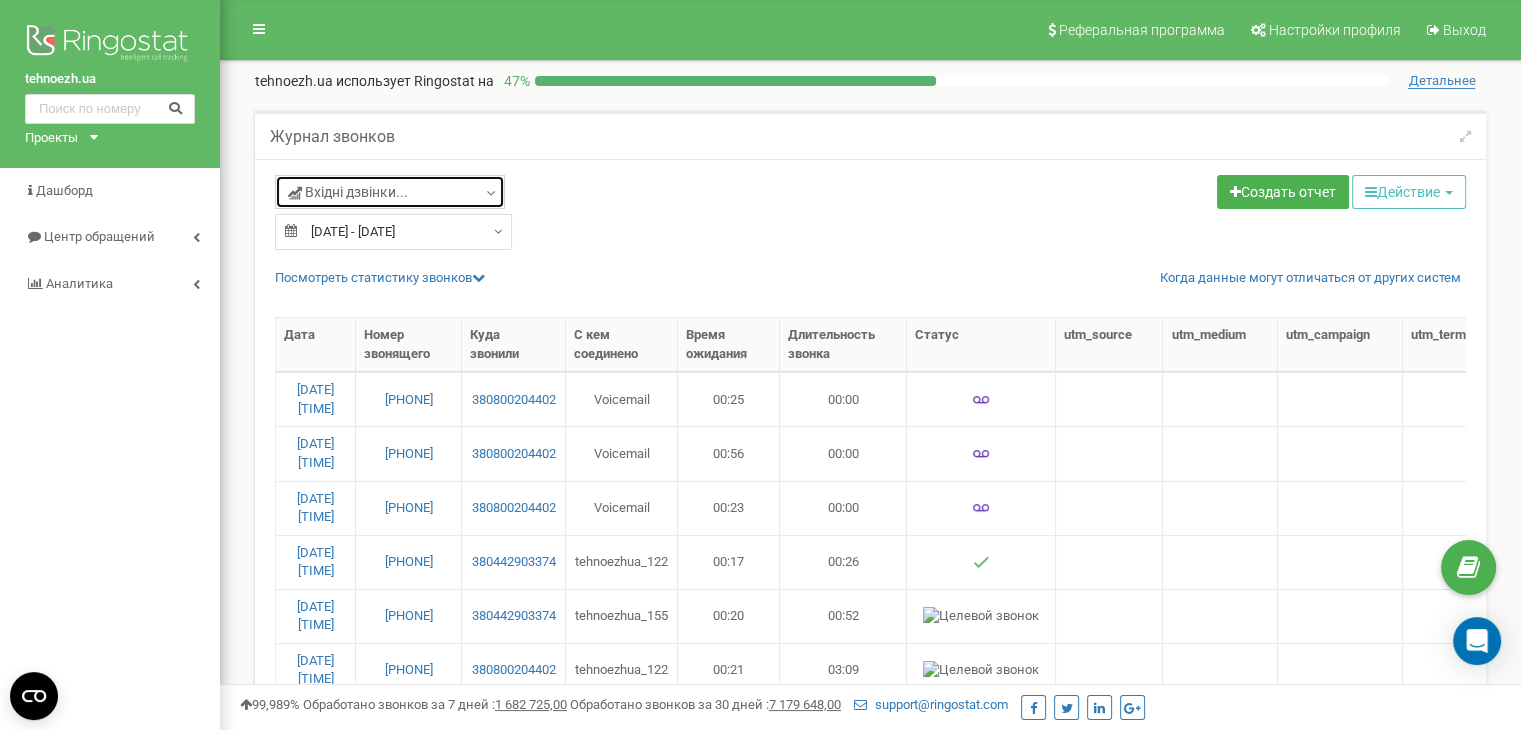 click on "Вхідні дзвінки..." at bounding box center [390, 192] 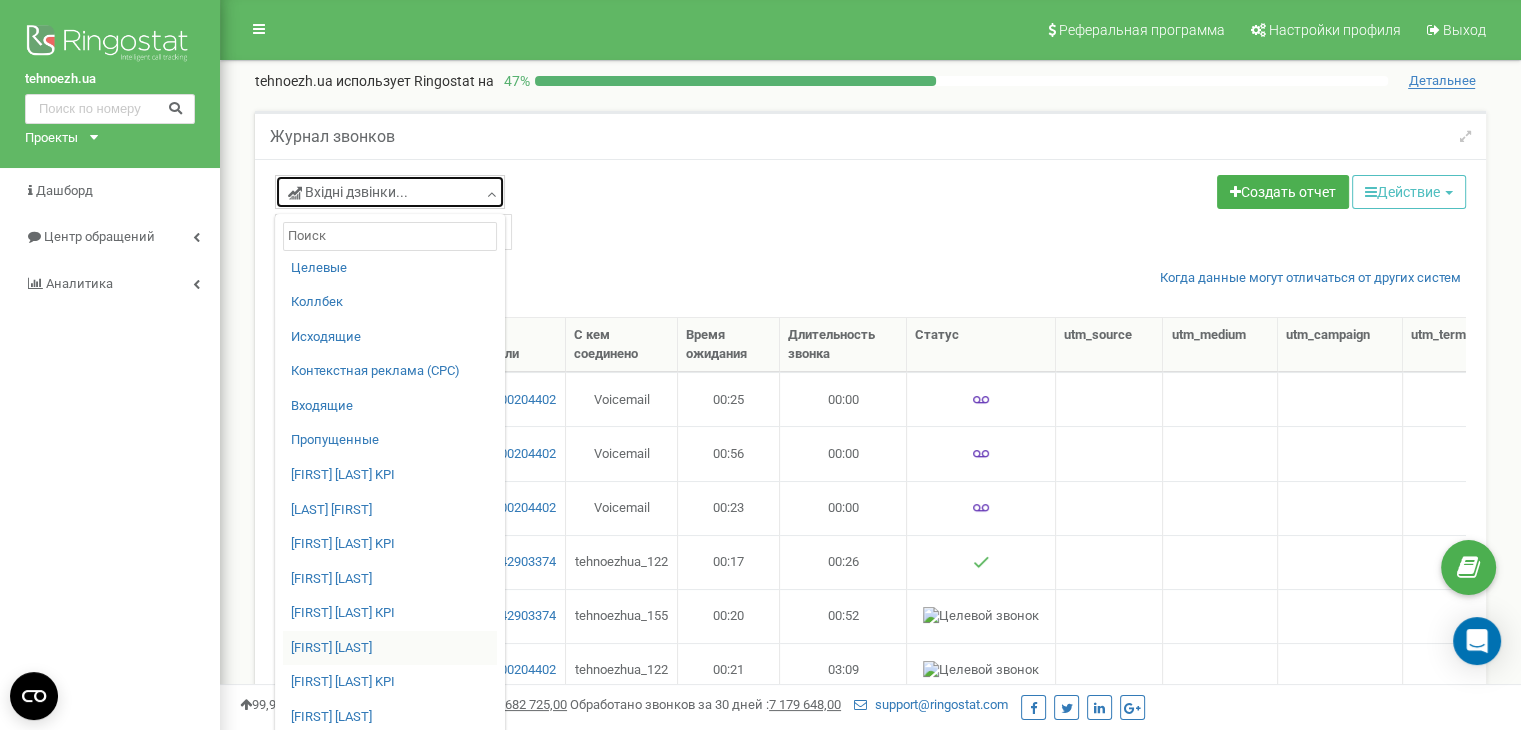 scroll, scrollTop: 700, scrollLeft: 0, axis: vertical 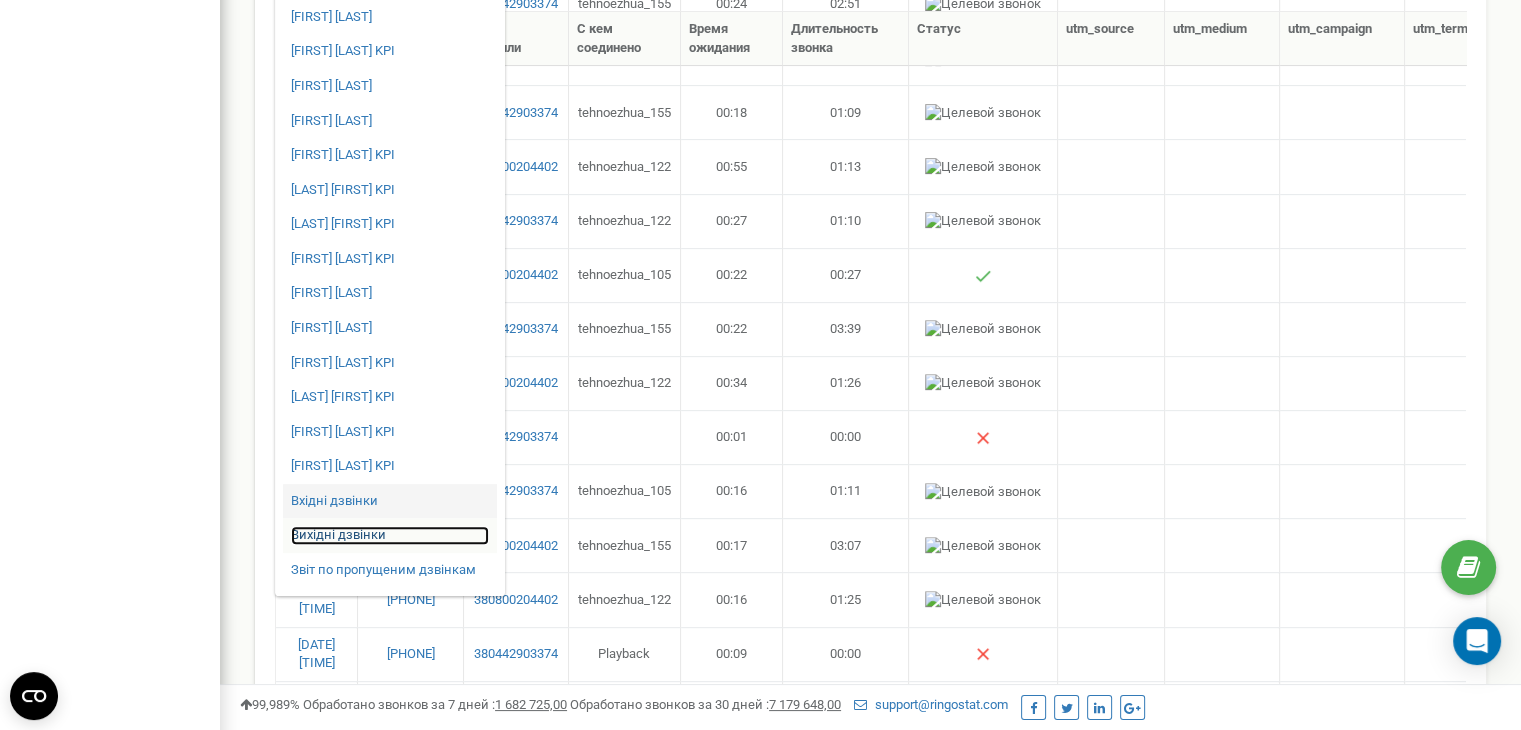 click on "Вихідні дзвінки" at bounding box center (390, 535) 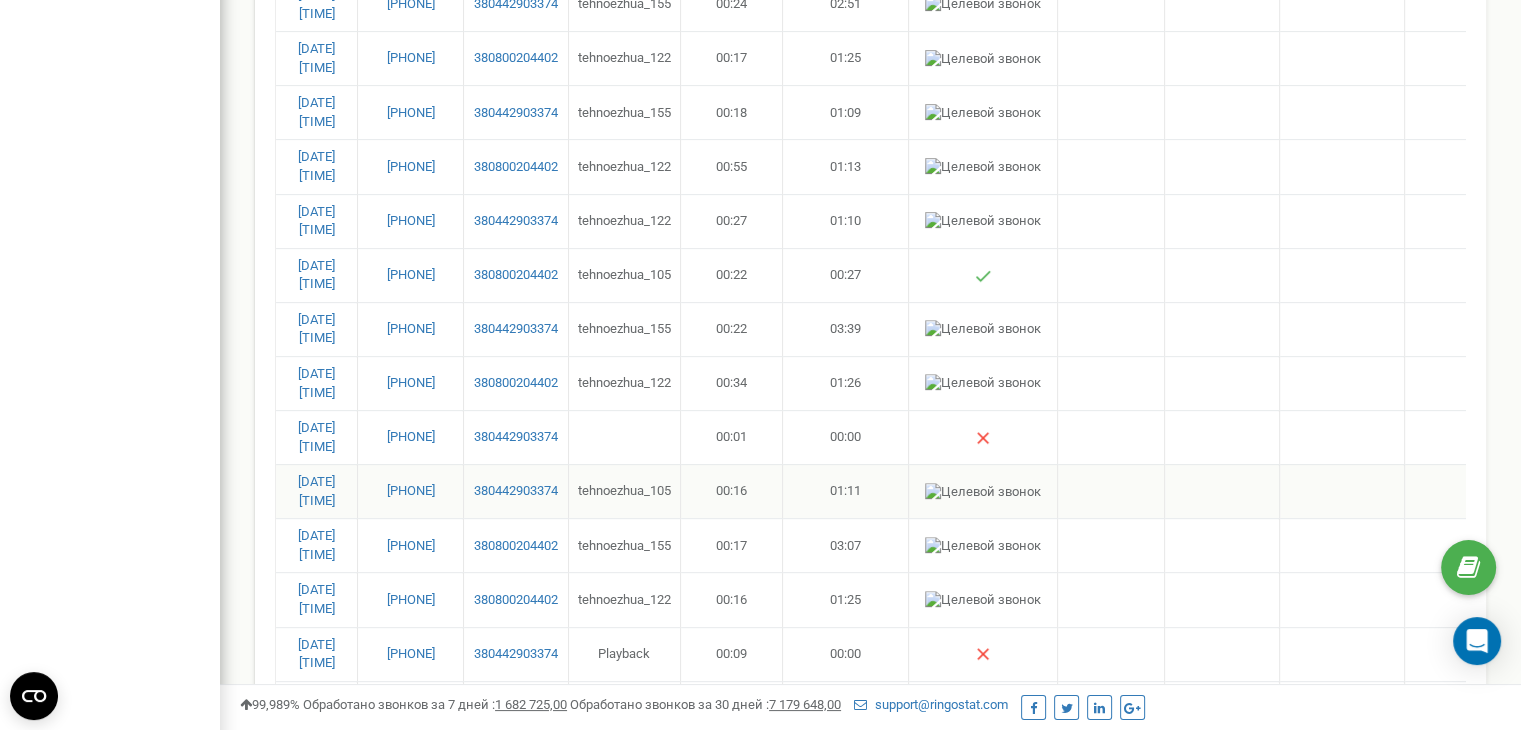 scroll, scrollTop: 0, scrollLeft: 0, axis: both 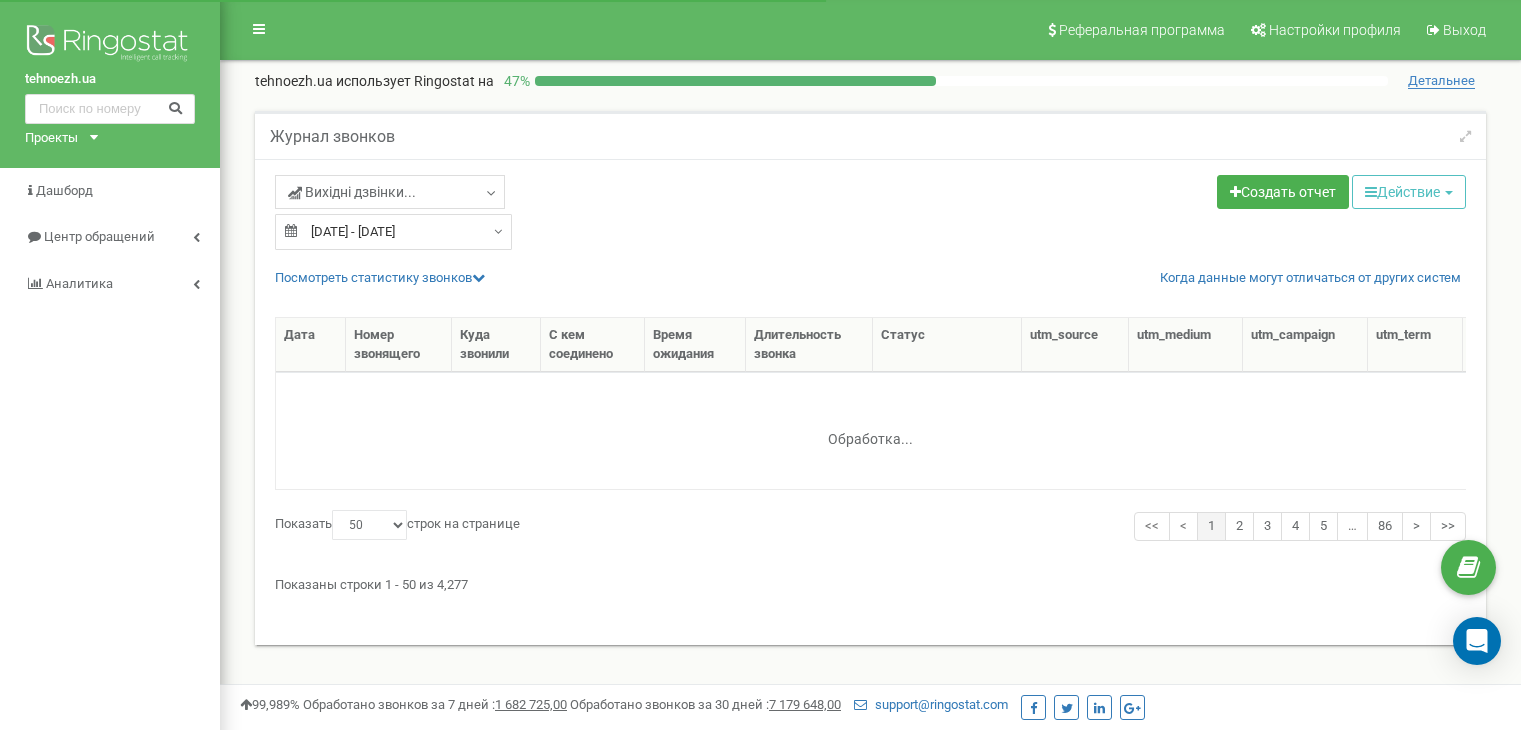 select on "50" 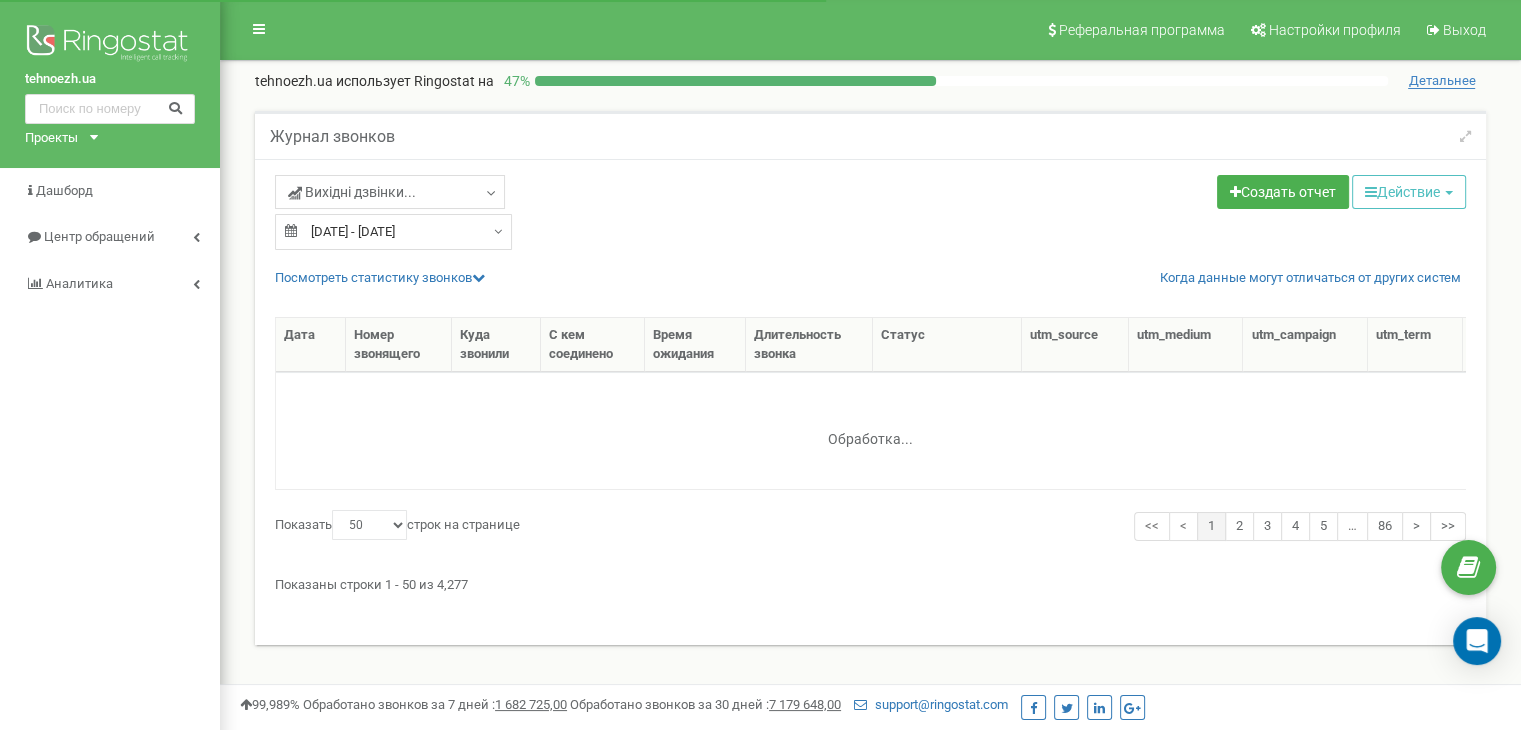 scroll, scrollTop: 0, scrollLeft: 0, axis: both 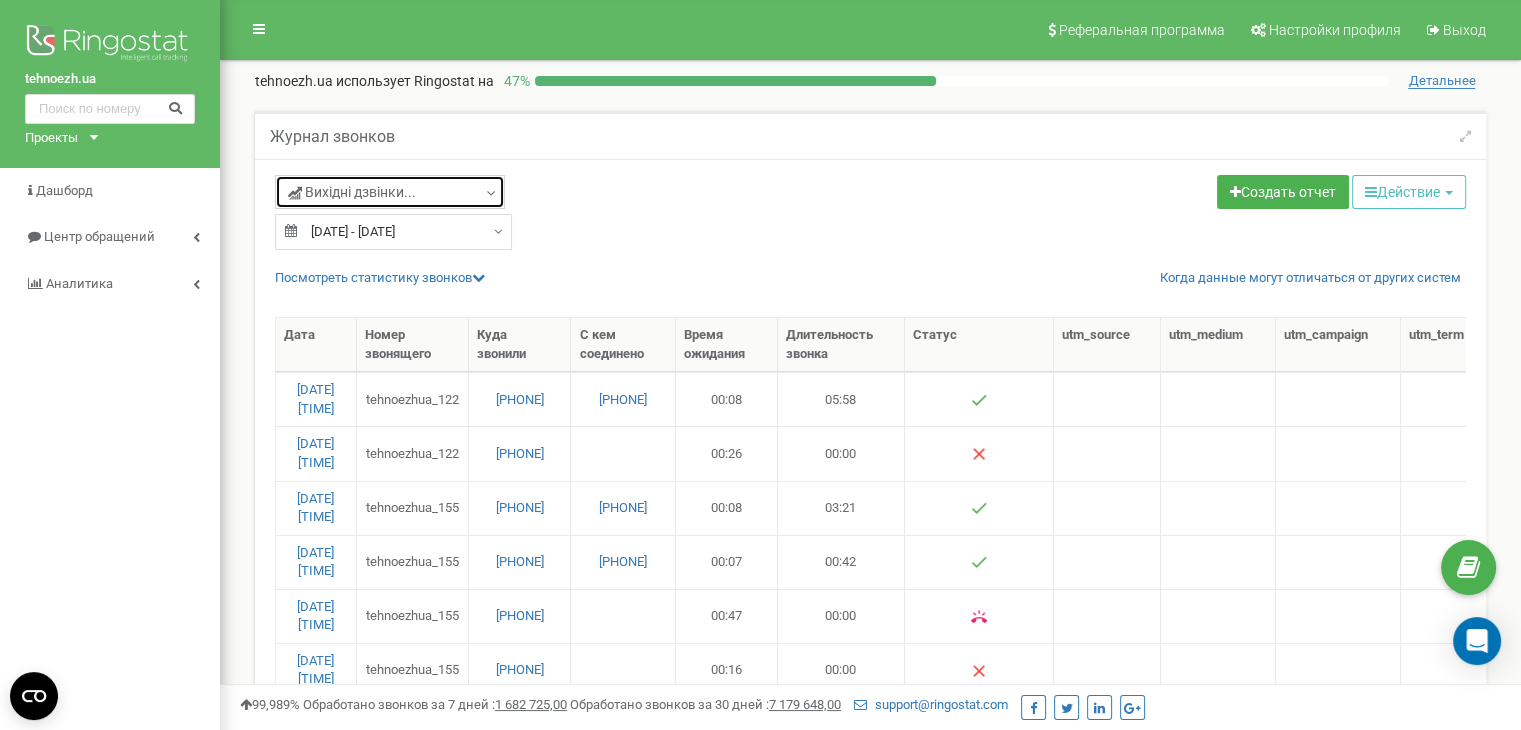 click on "Вихідні дзвінки..." at bounding box center (352, 192) 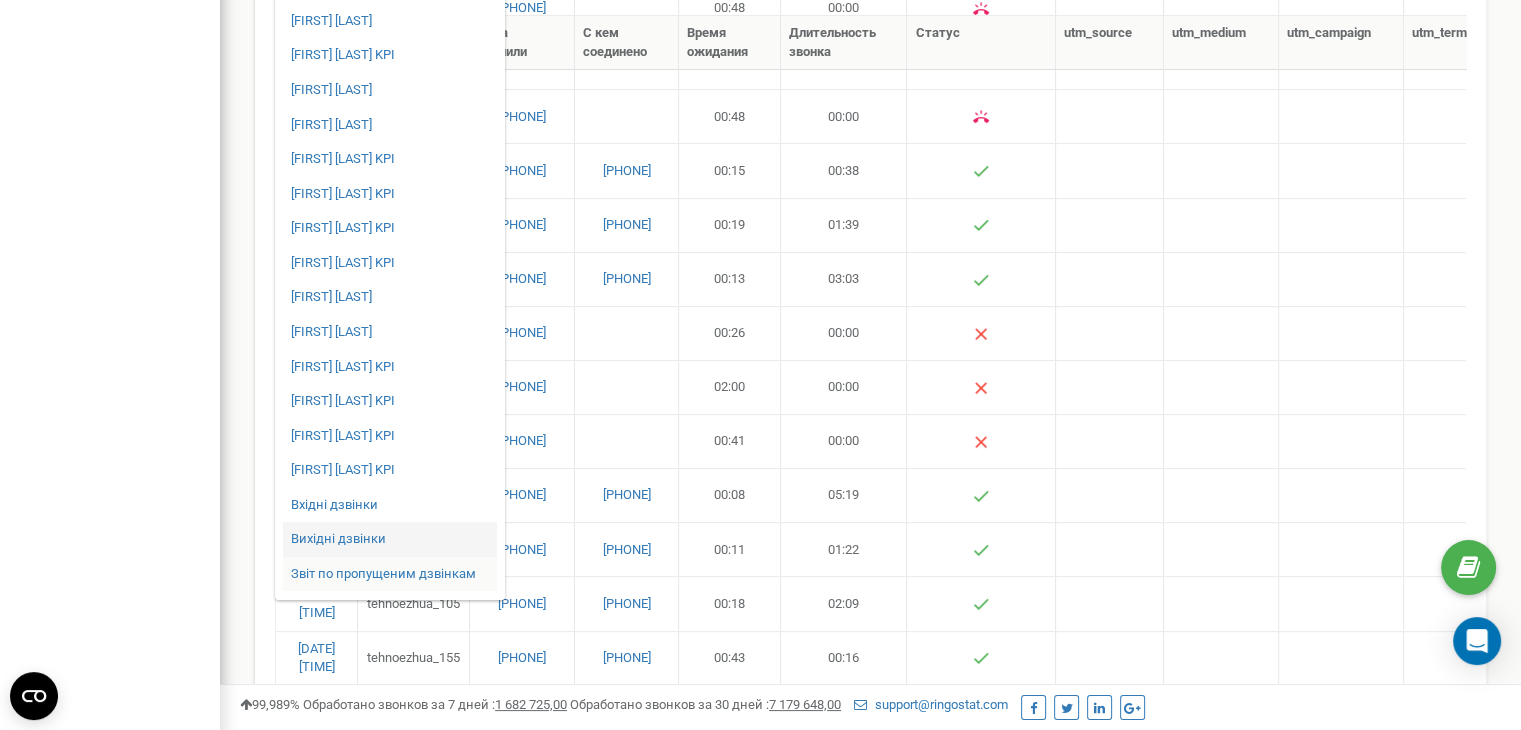 scroll, scrollTop: 700, scrollLeft: 0, axis: vertical 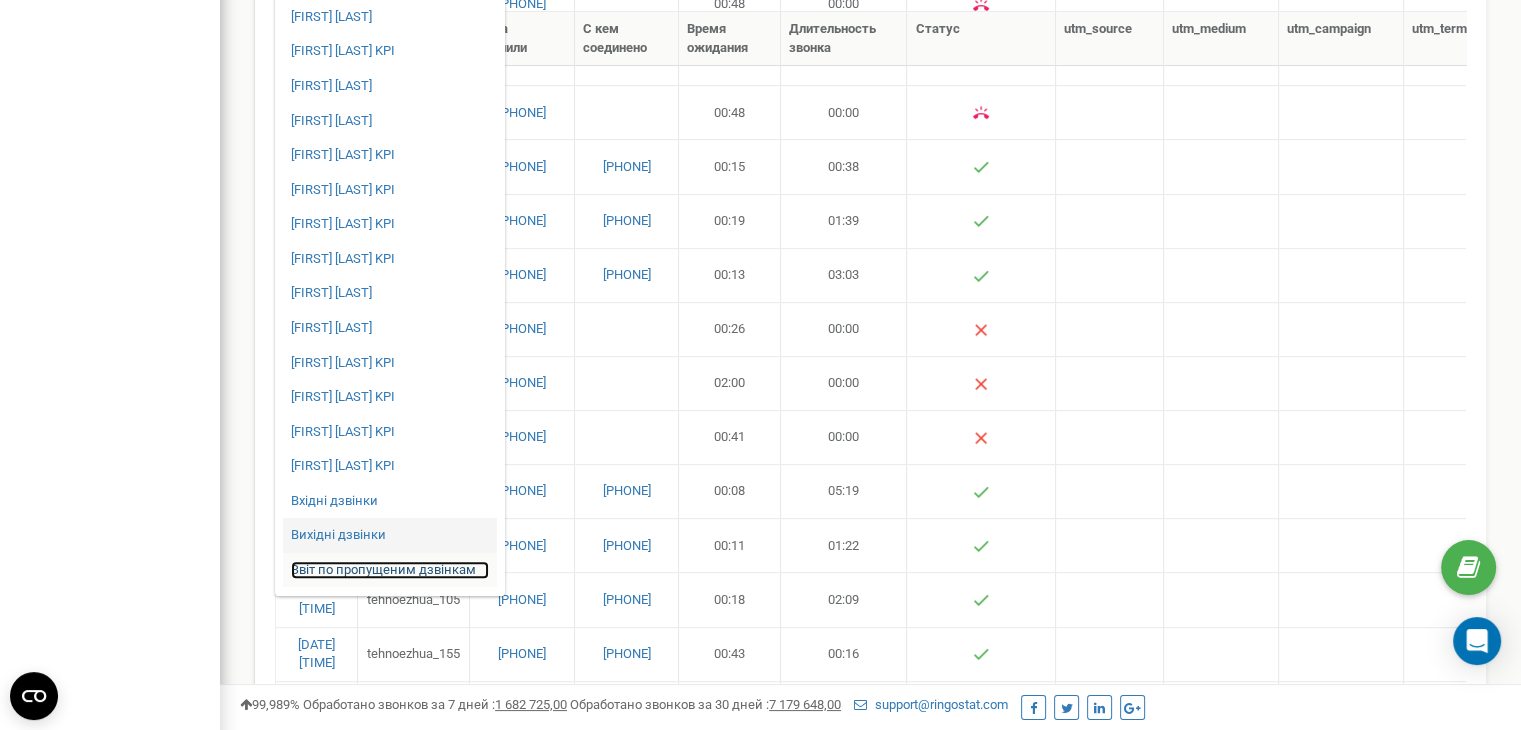 click on "Звіт по пропущеним дзвінкам" at bounding box center (390, 570) 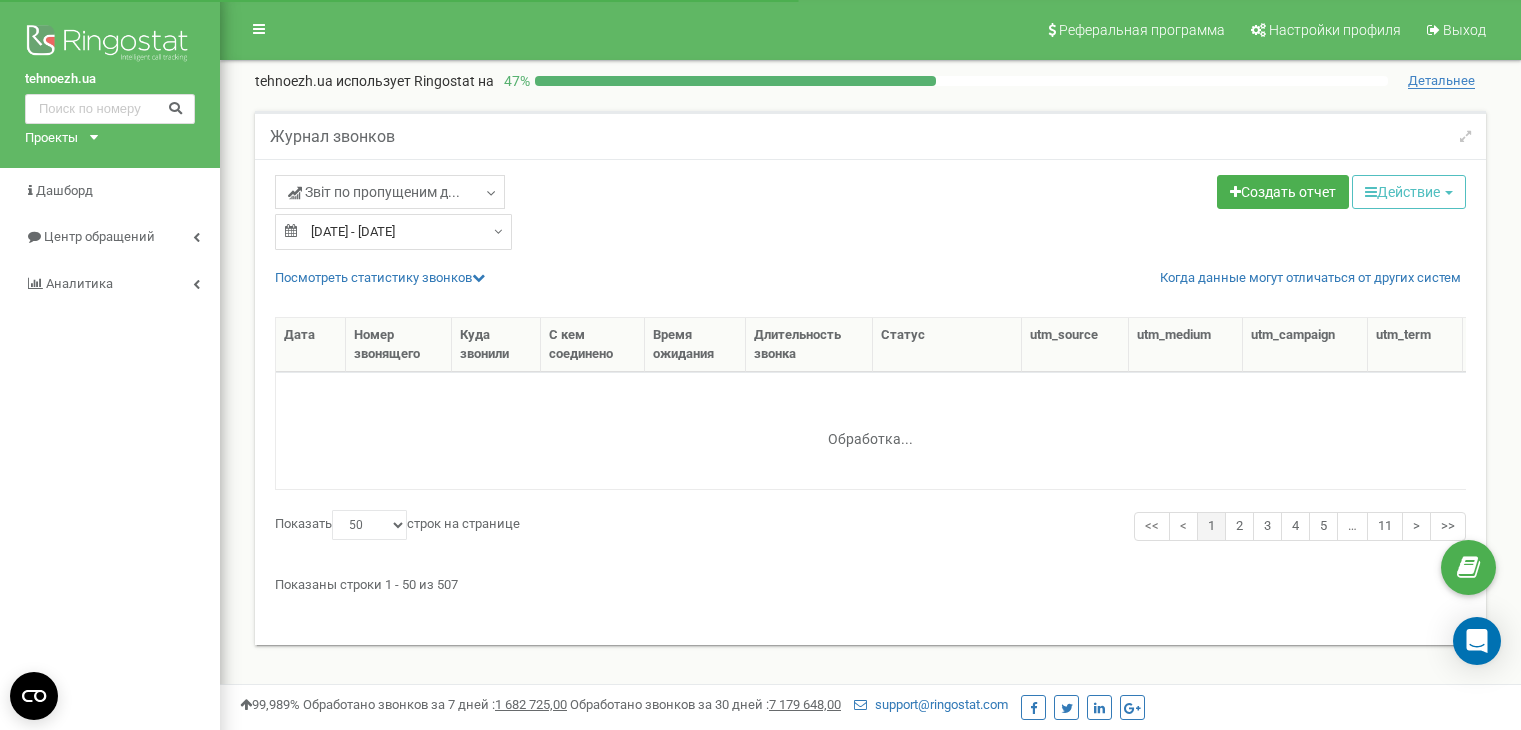 select on "50" 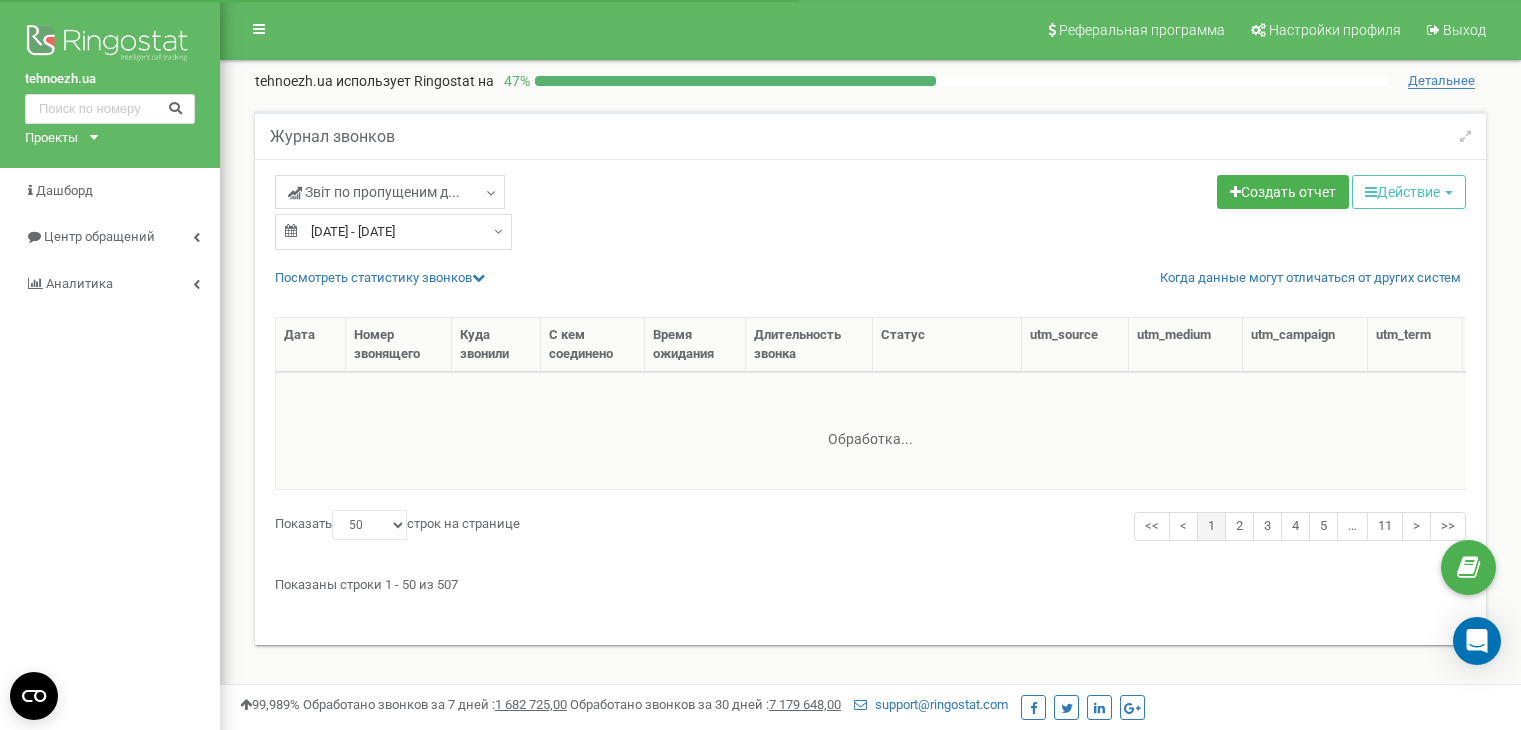 scroll, scrollTop: 0, scrollLeft: 0, axis: both 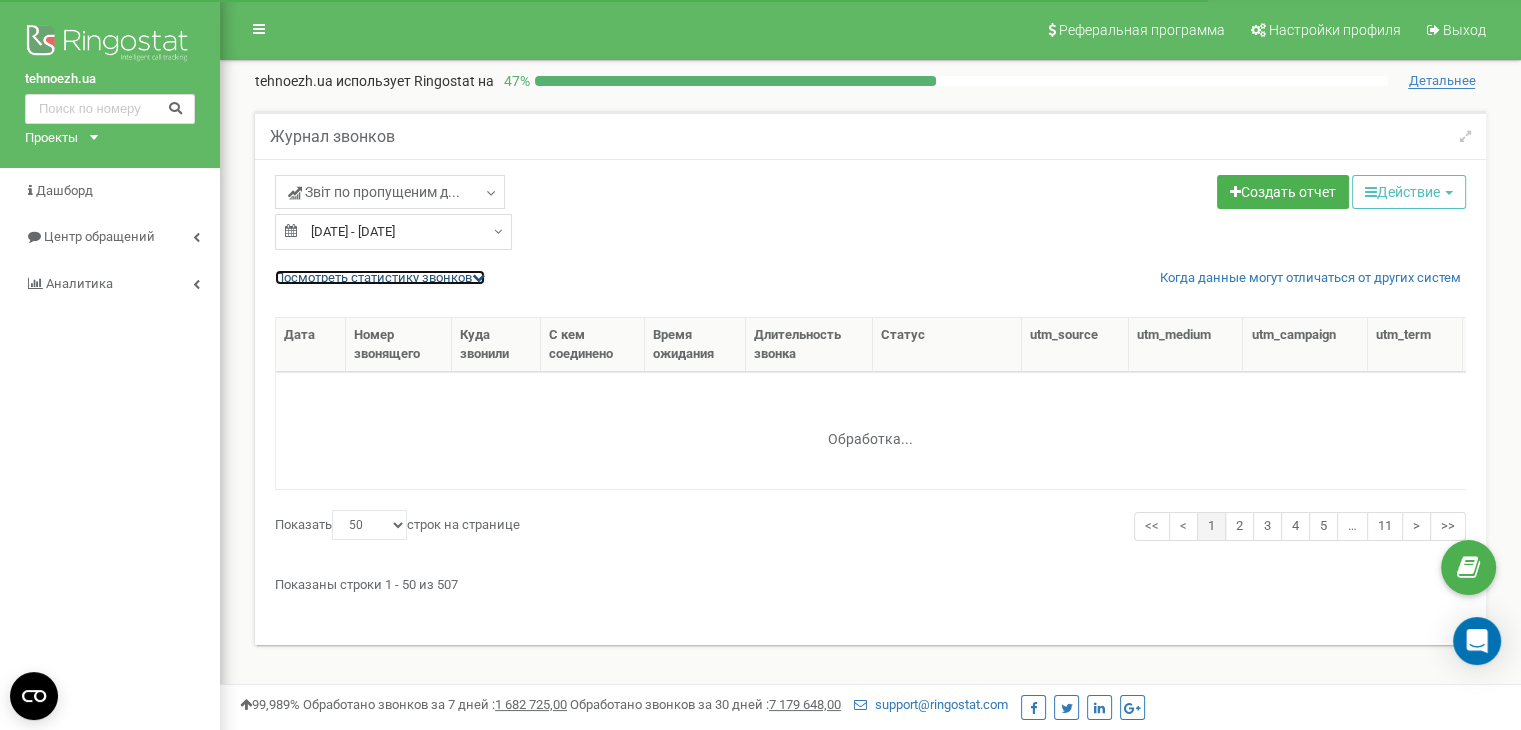 click on "Посмотреть cтатистику звонков" at bounding box center [380, 277] 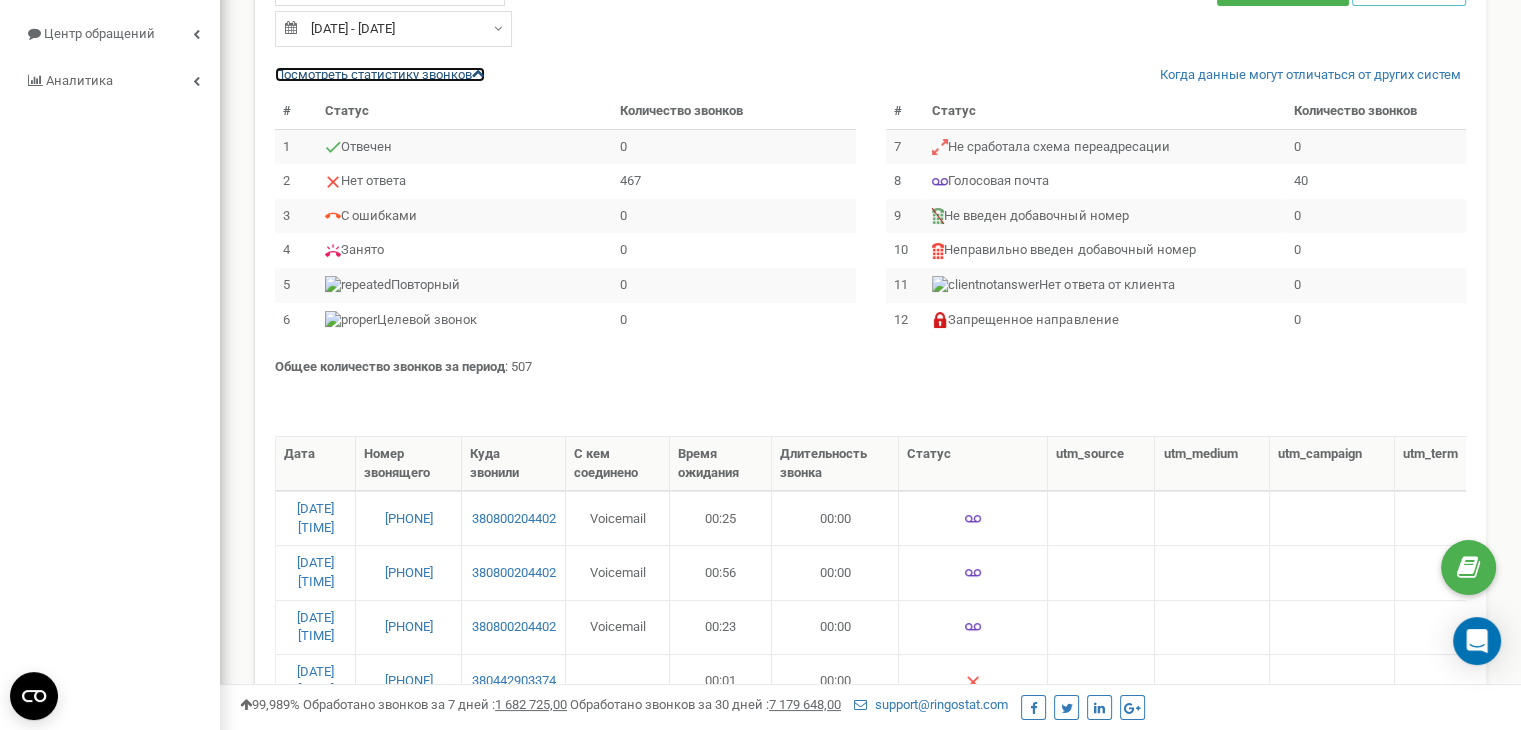 scroll, scrollTop: 200, scrollLeft: 0, axis: vertical 